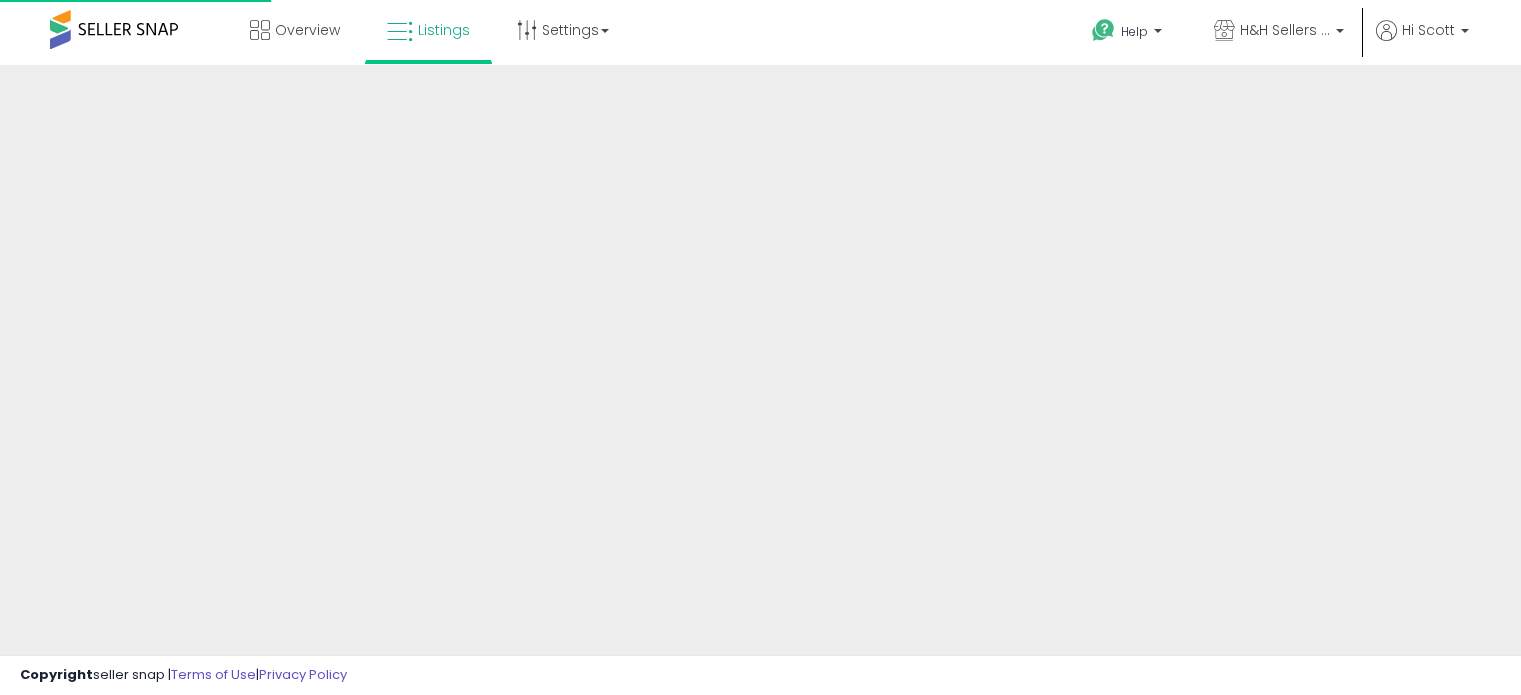scroll, scrollTop: 0, scrollLeft: 0, axis: both 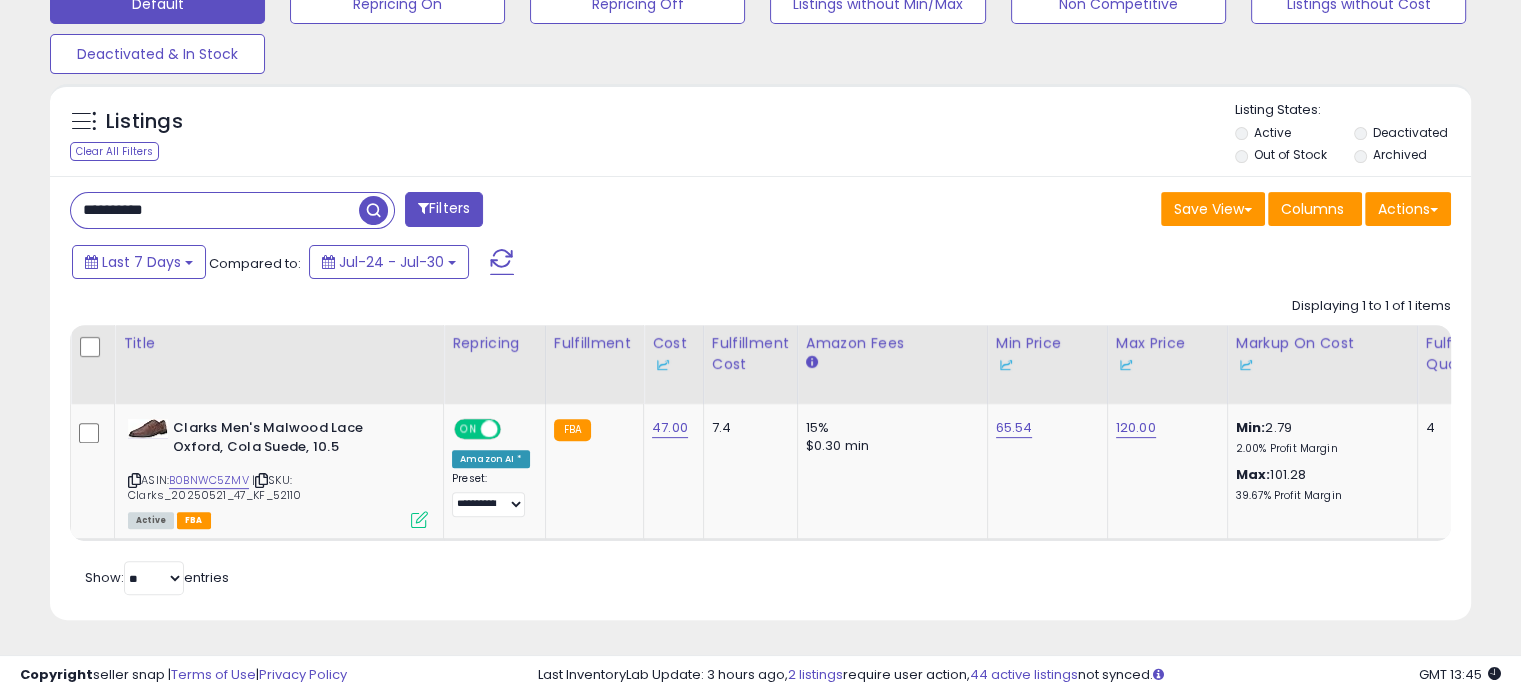 click on "**********" at bounding box center [215, 210] 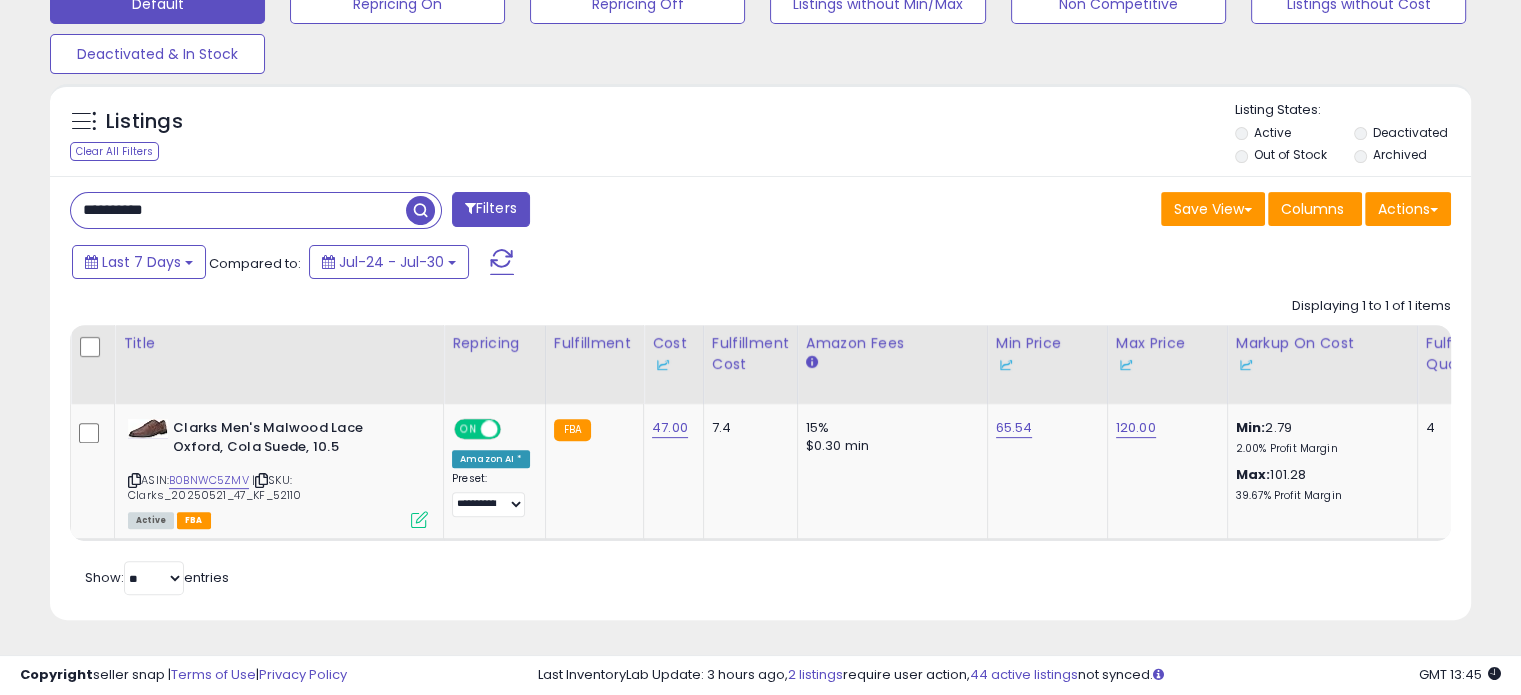 paste 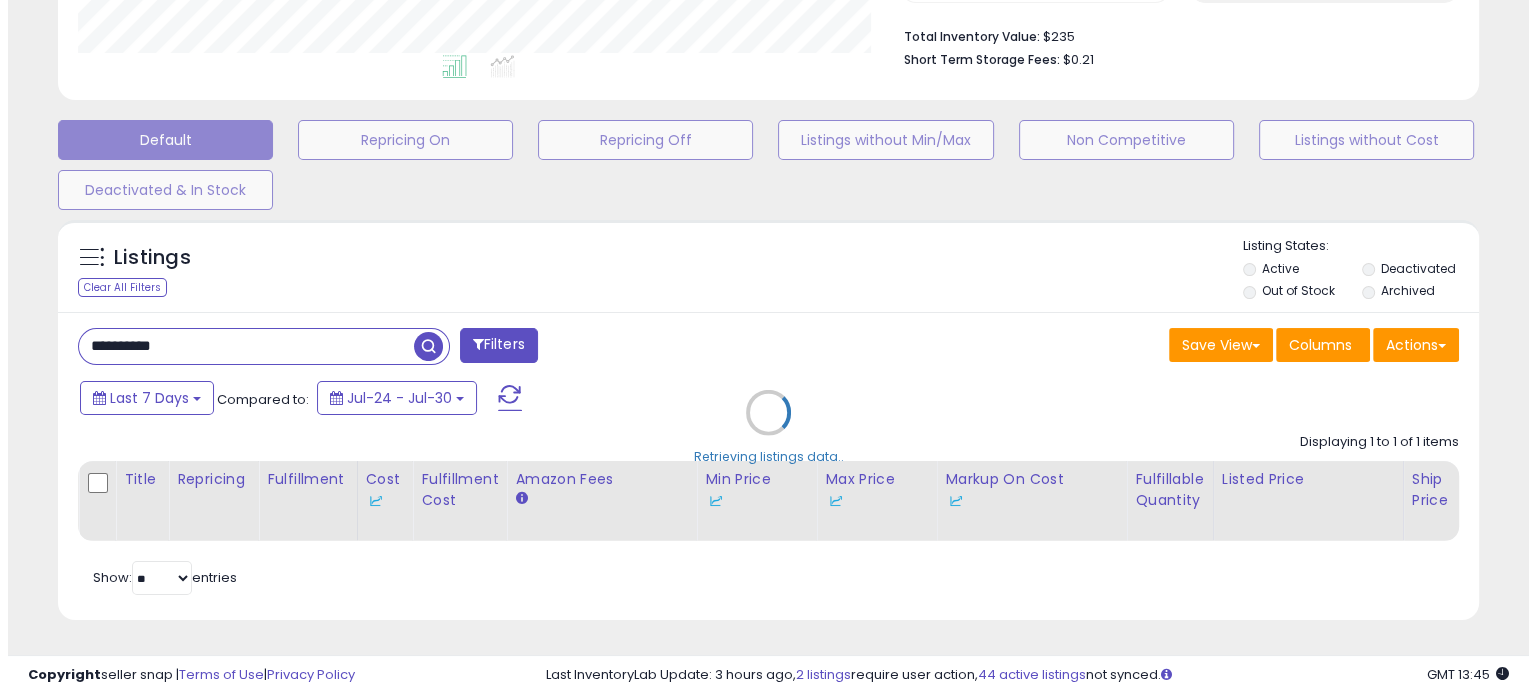 scroll, scrollTop: 524, scrollLeft: 0, axis: vertical 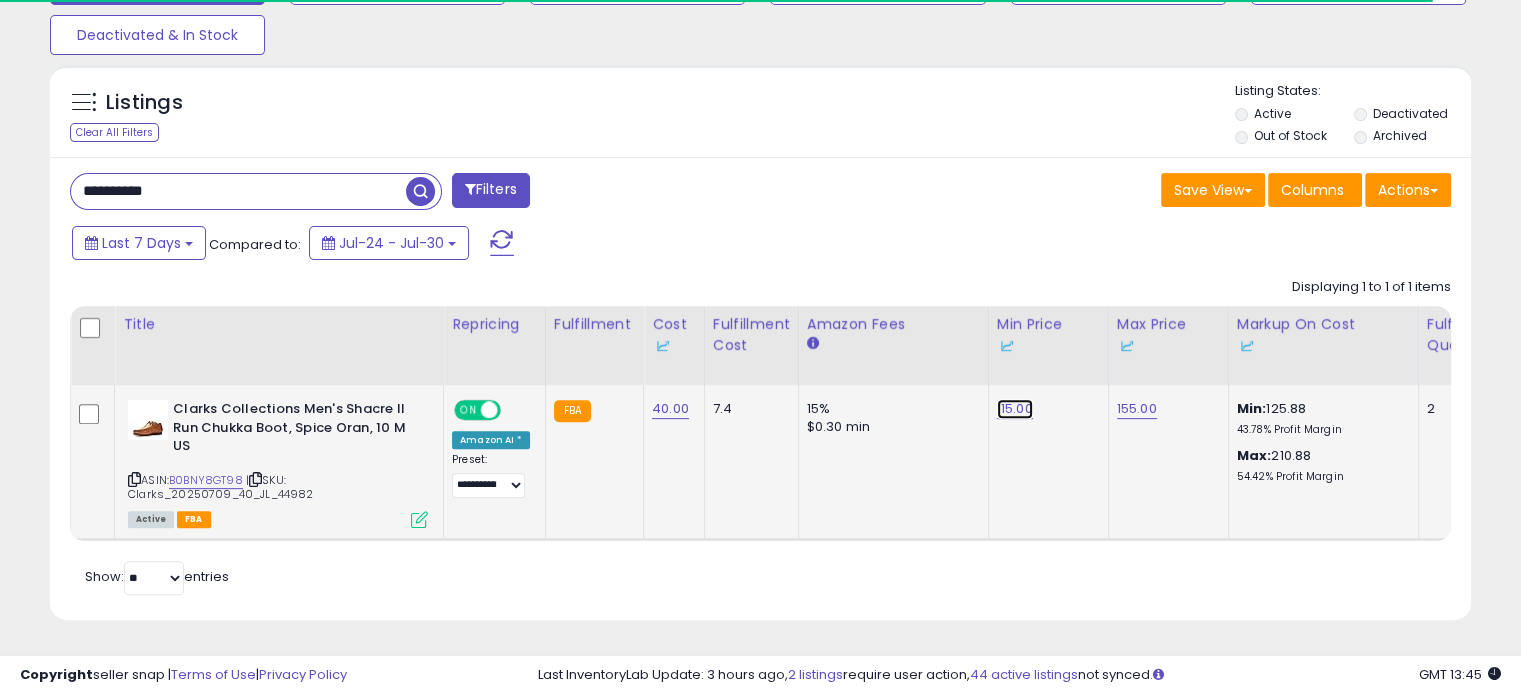 click on "115.00" at bounding box center [1015, 409] 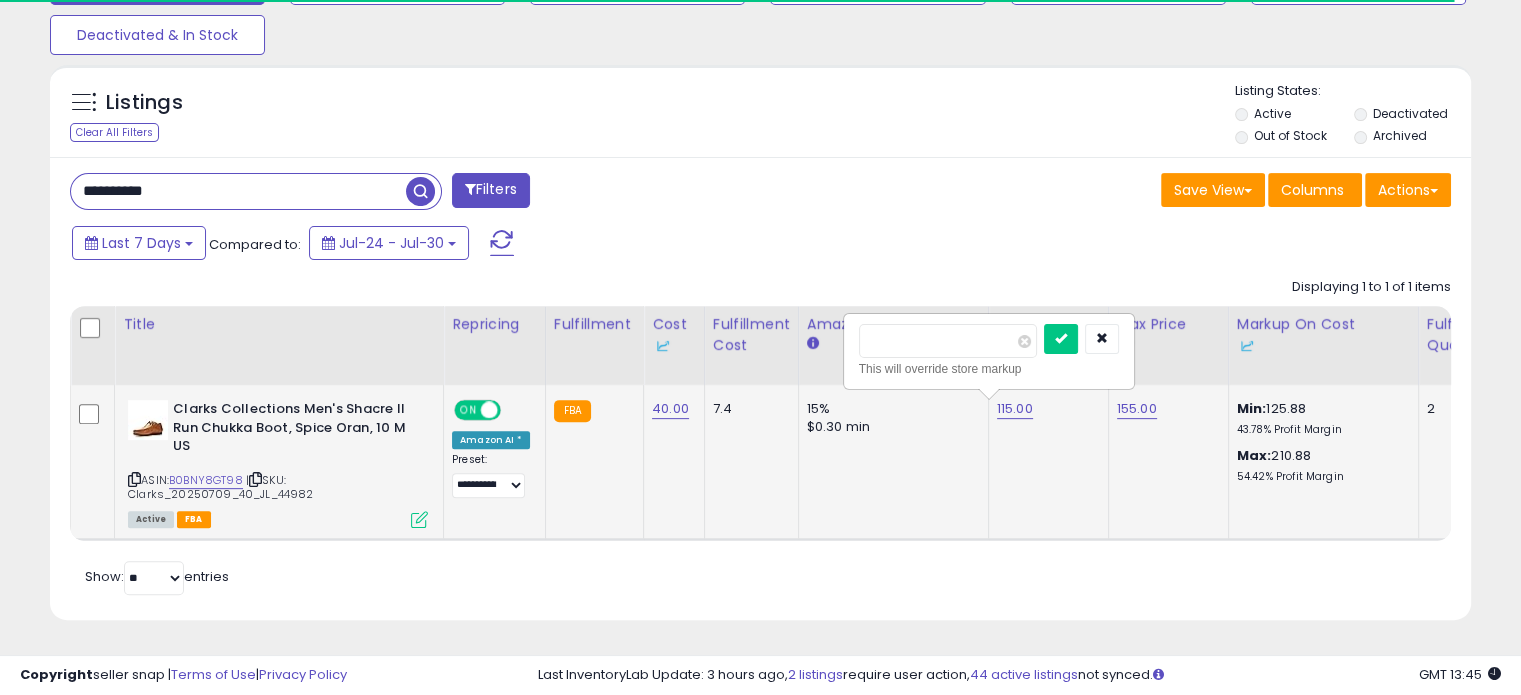 click on "******" at bounding box center [948, 341] 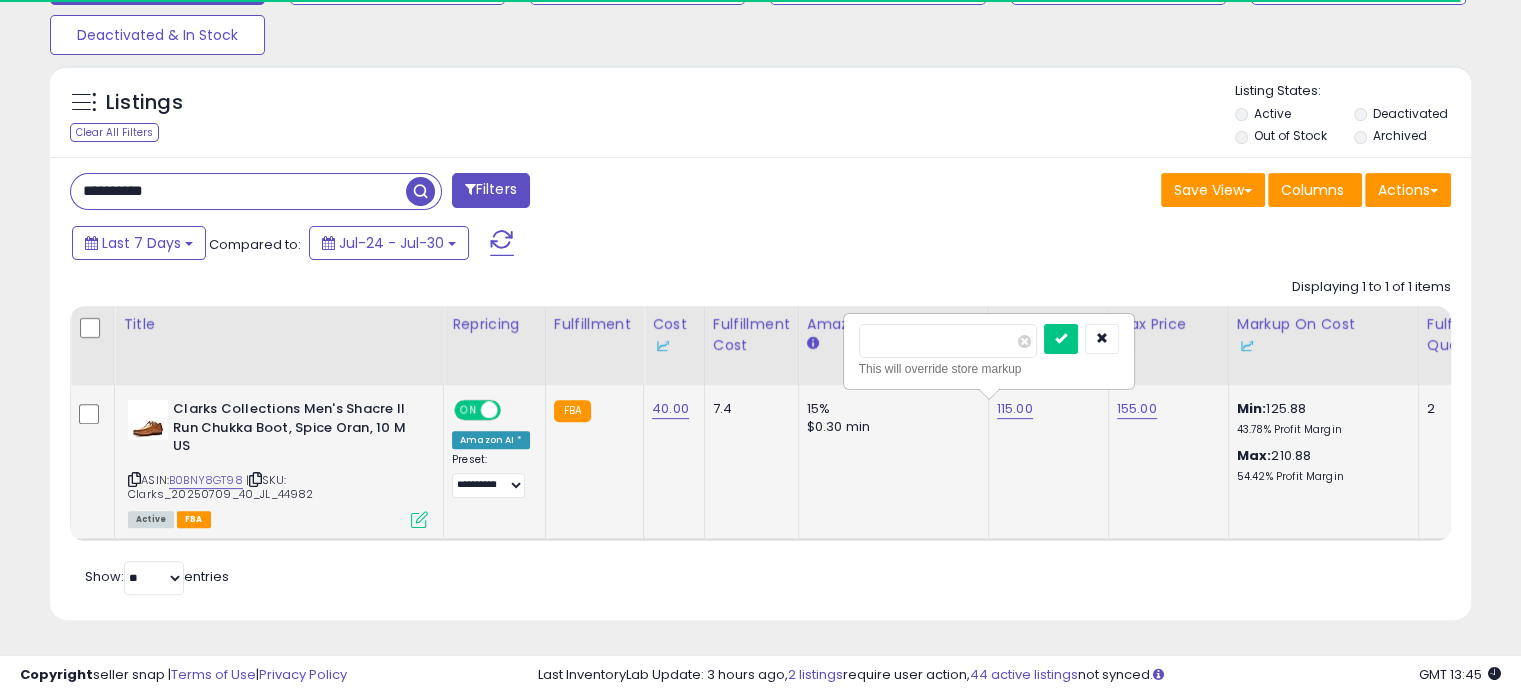click on "******" at bounding box center [948, 341] 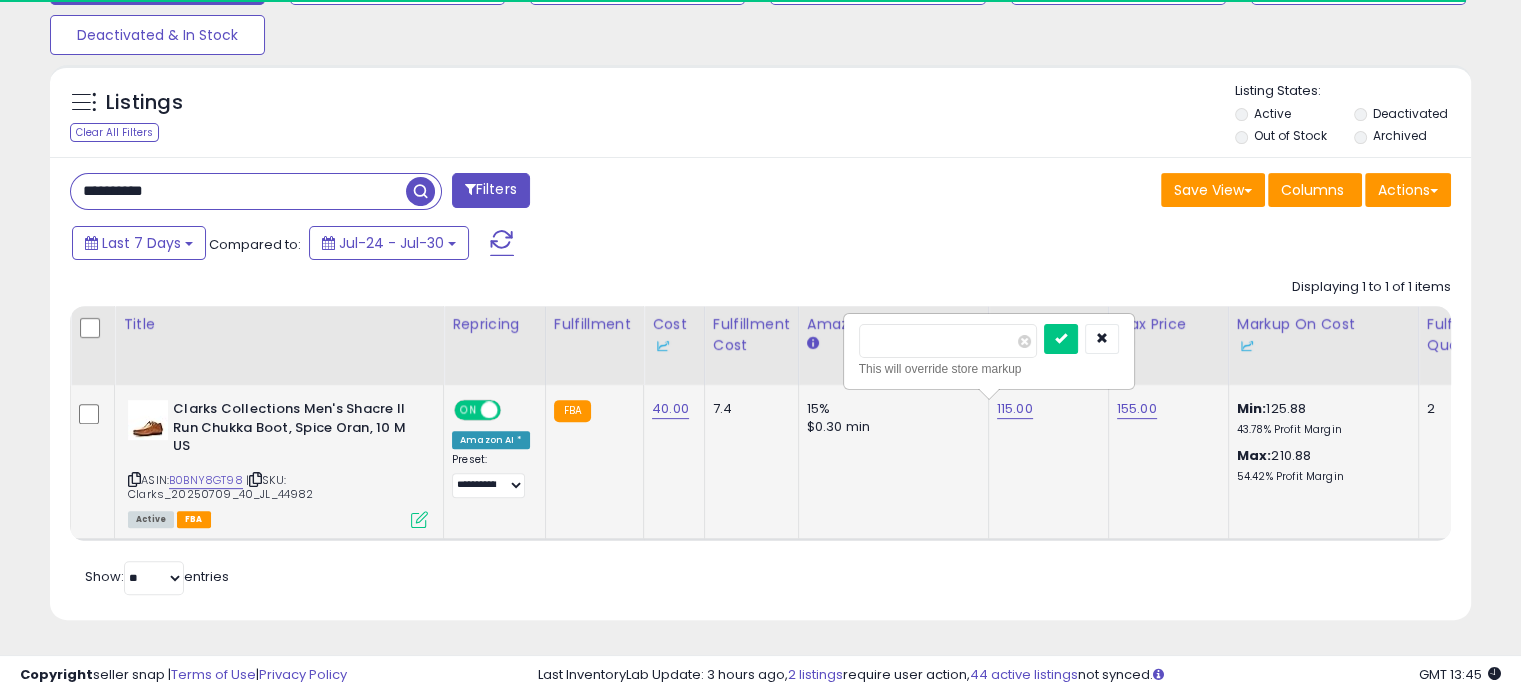 click on "******" at bounding box center [948, 341] 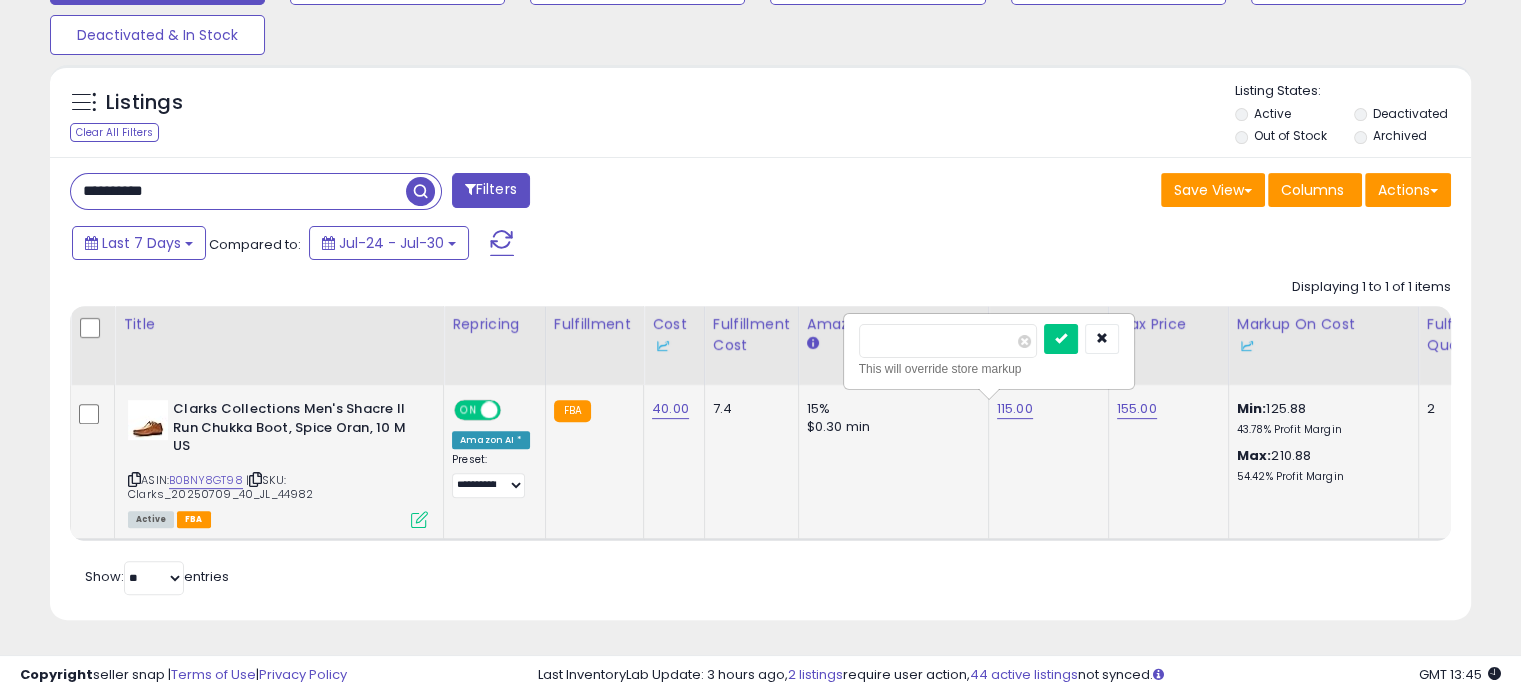 scroll, scrollTop: 999589, scrollLeft: 999176, axis: both 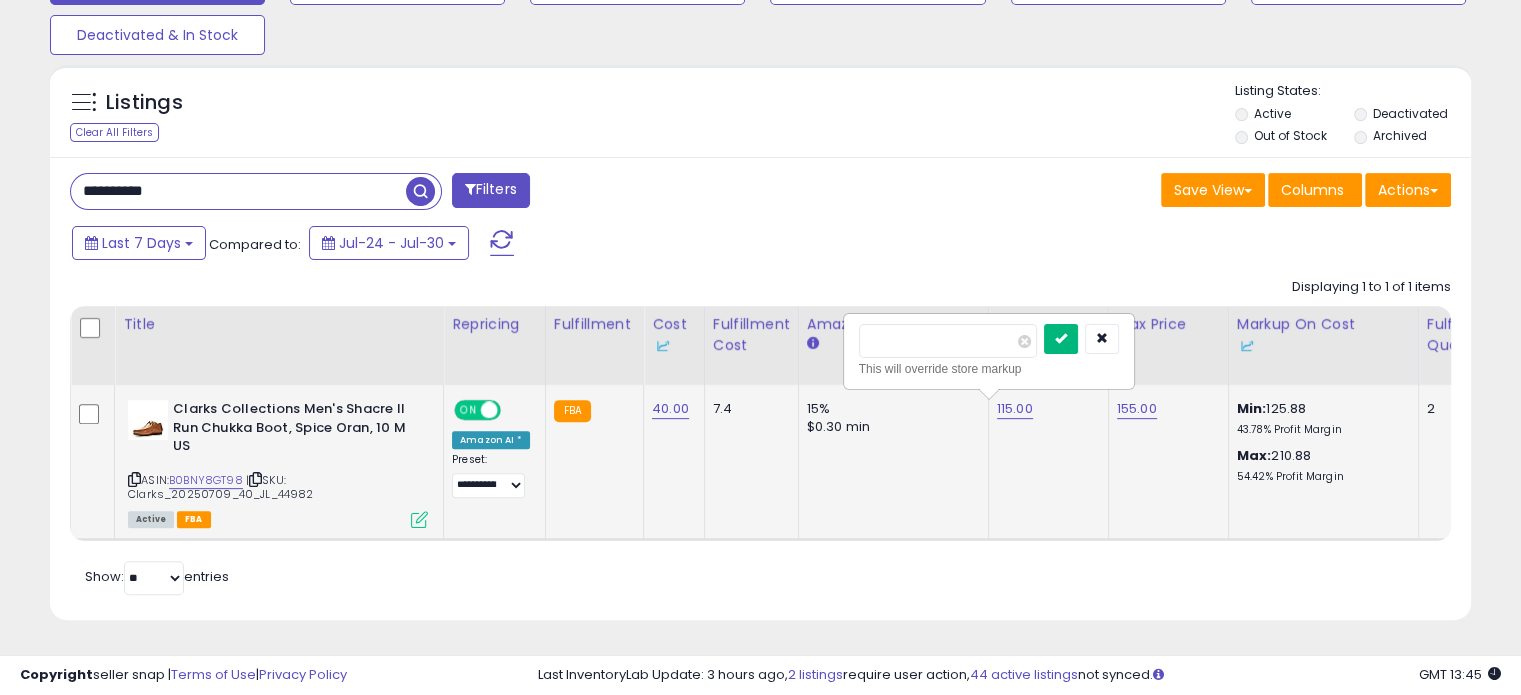 type on "**" 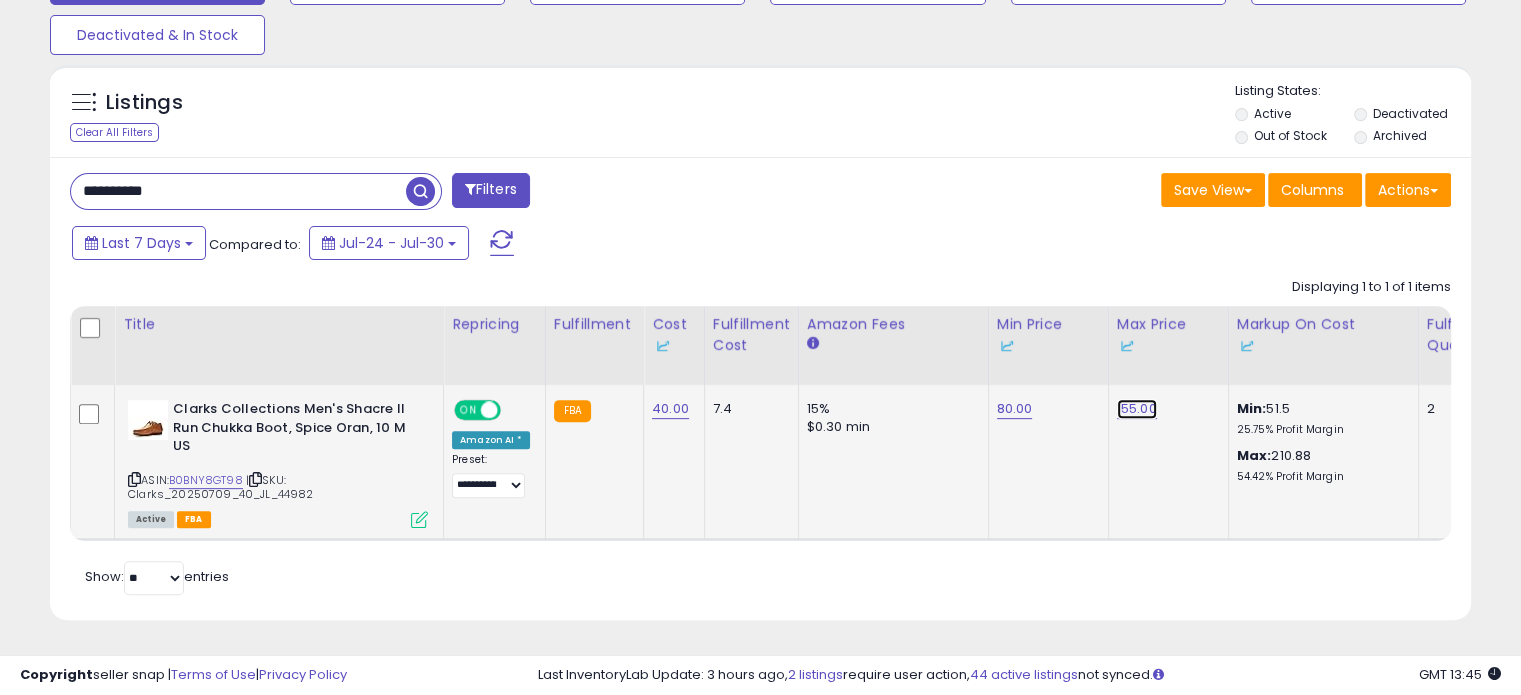 click on "155.00" at bounding box center (1137, 409) 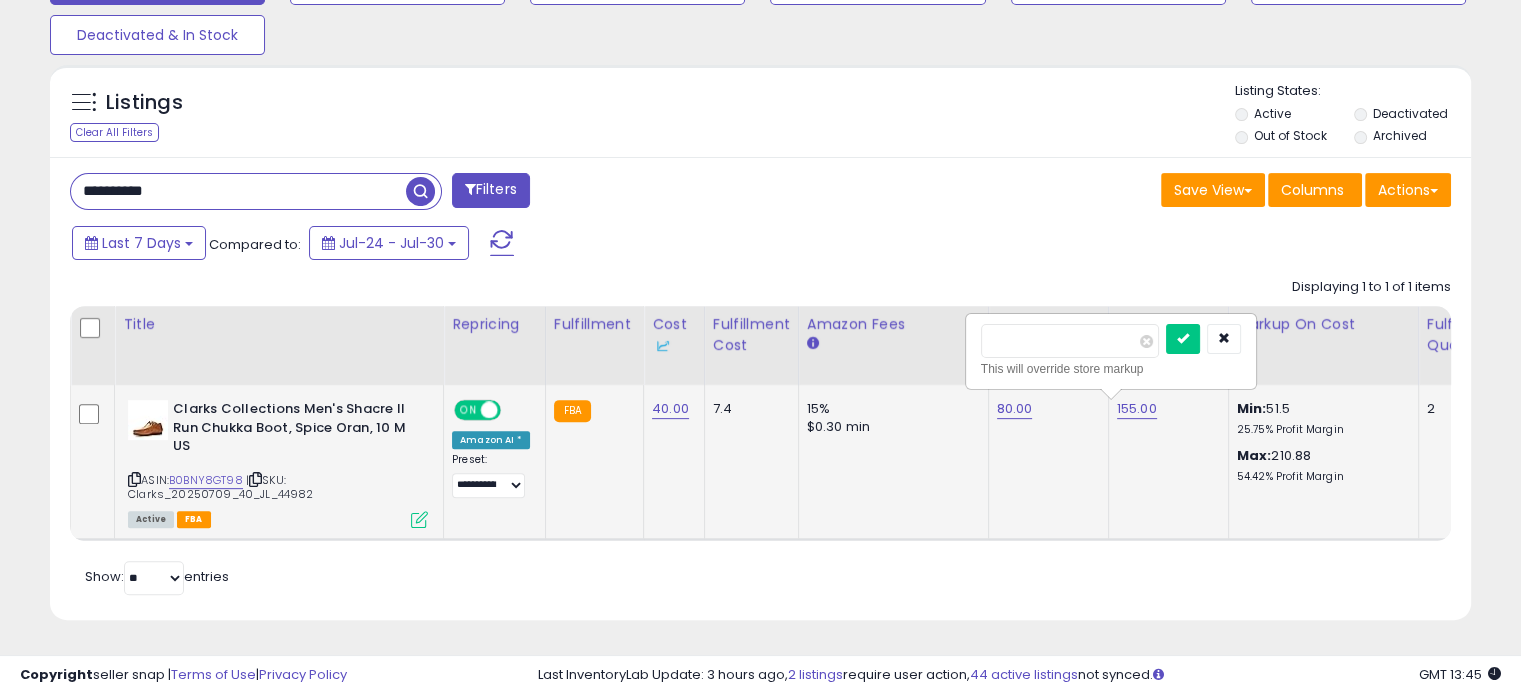 click on "******" at bounding box center (1070, 341) 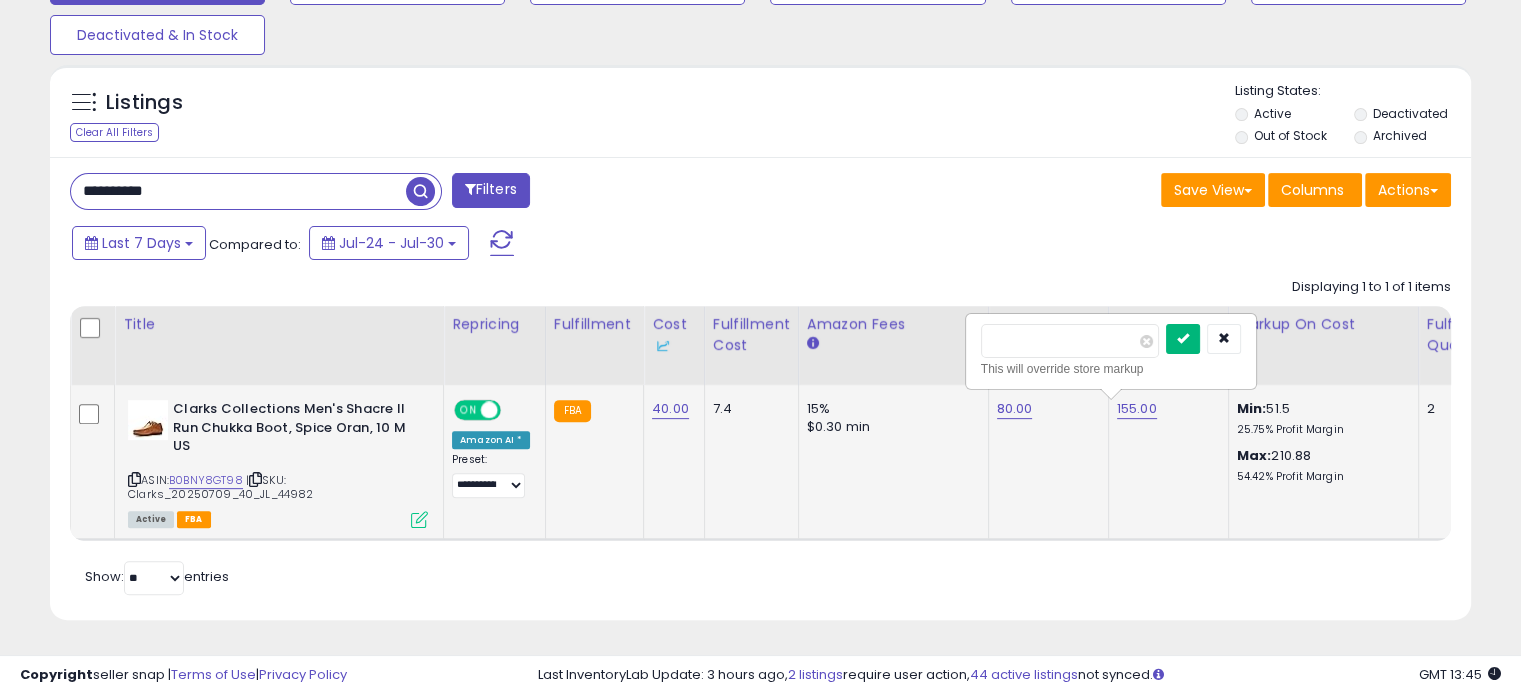 type on "***" 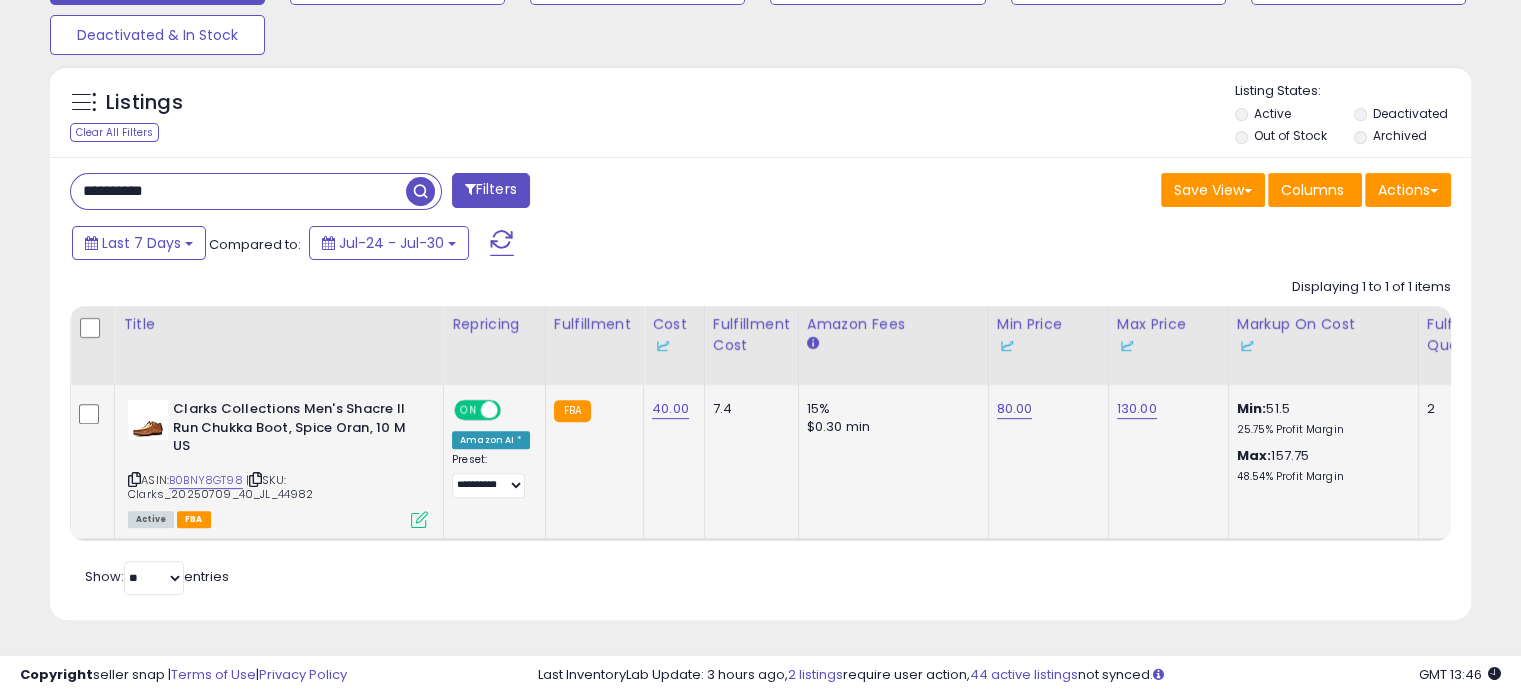 click on "**********" at bounding box center (238, 191) 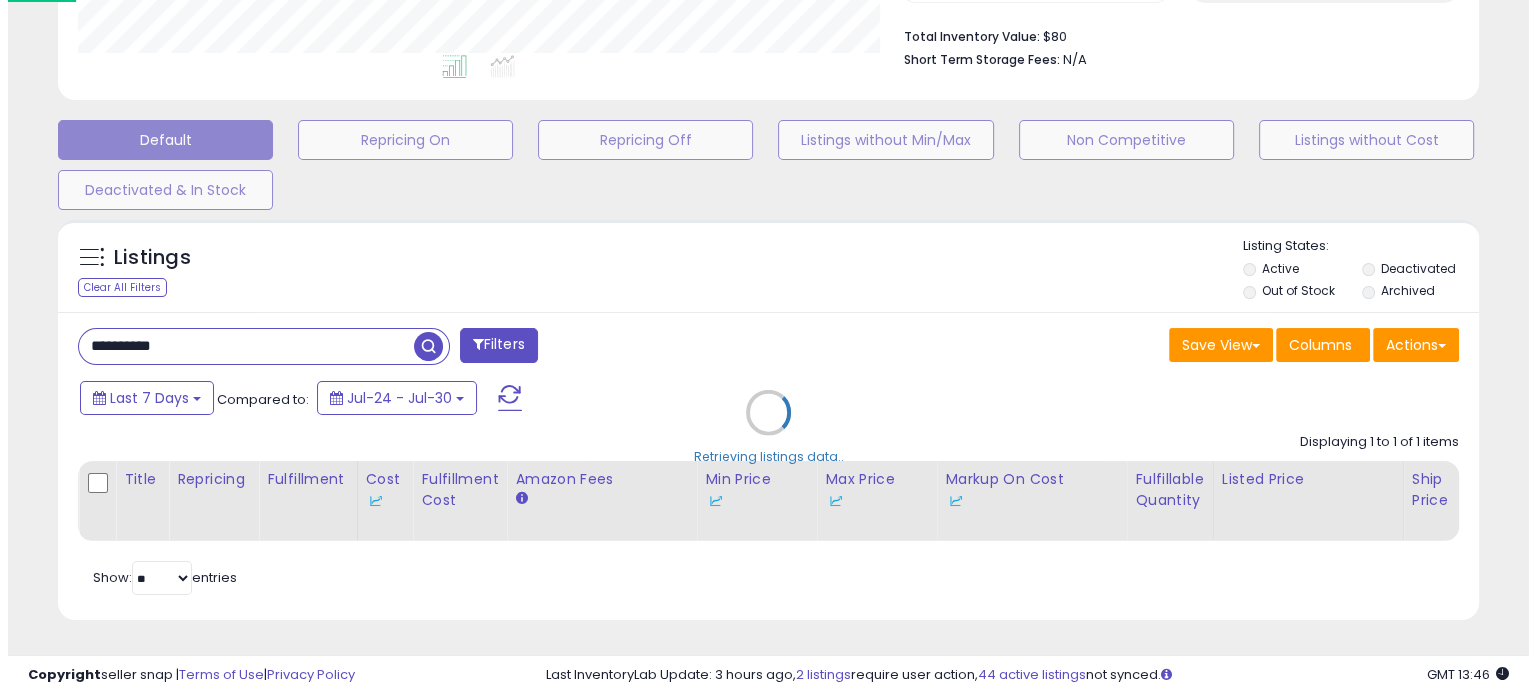 scroll, scrollTop: 524, scrollLeft: 0, axis: vertical 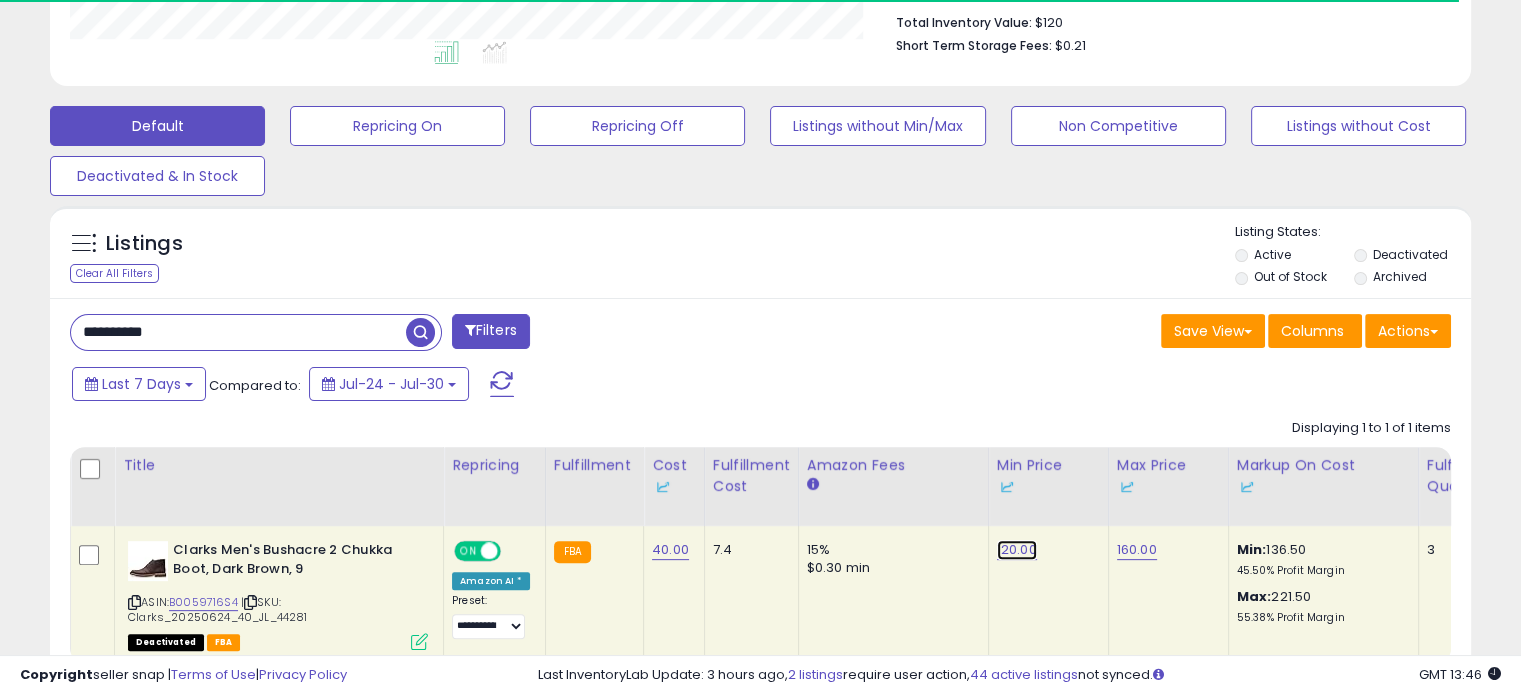 click on "120.00" at bounding box center (1017, 550) 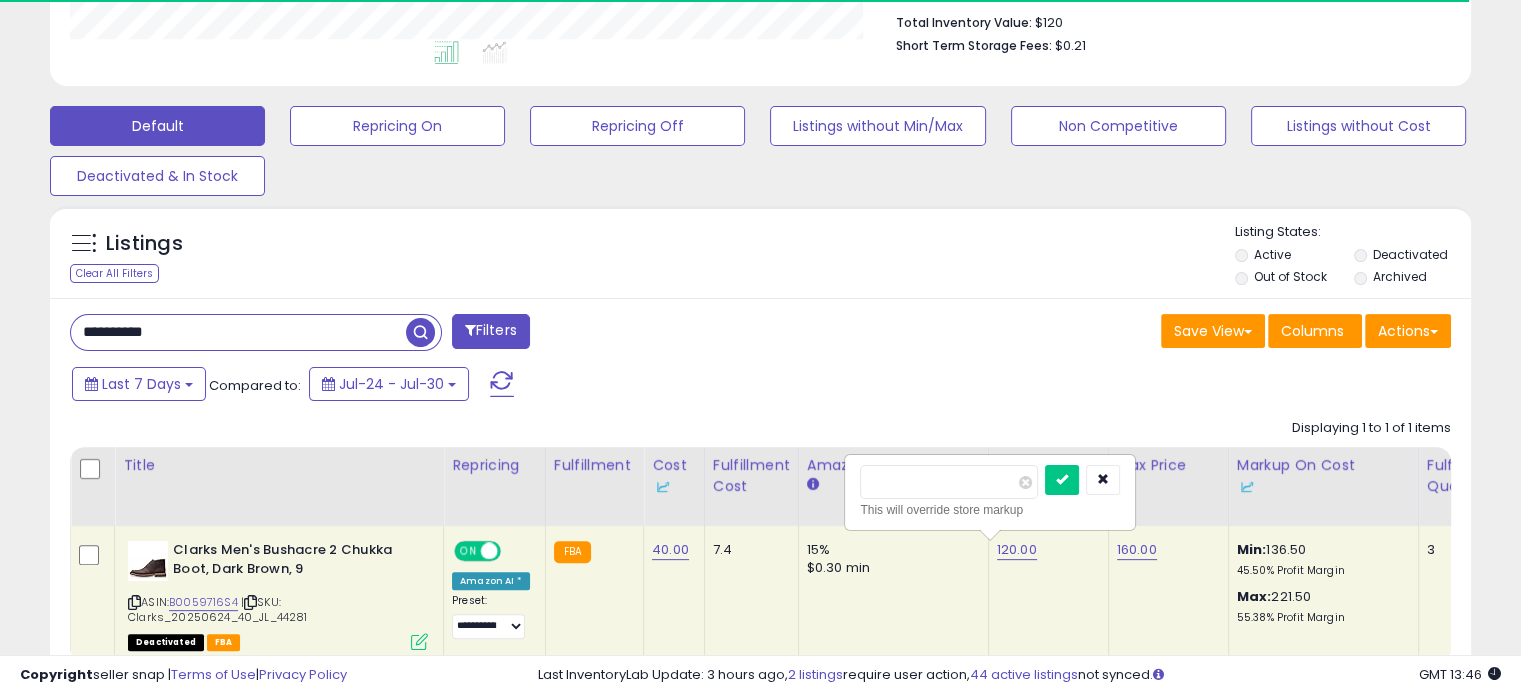 click on "******" at bounding box center (949, 482) 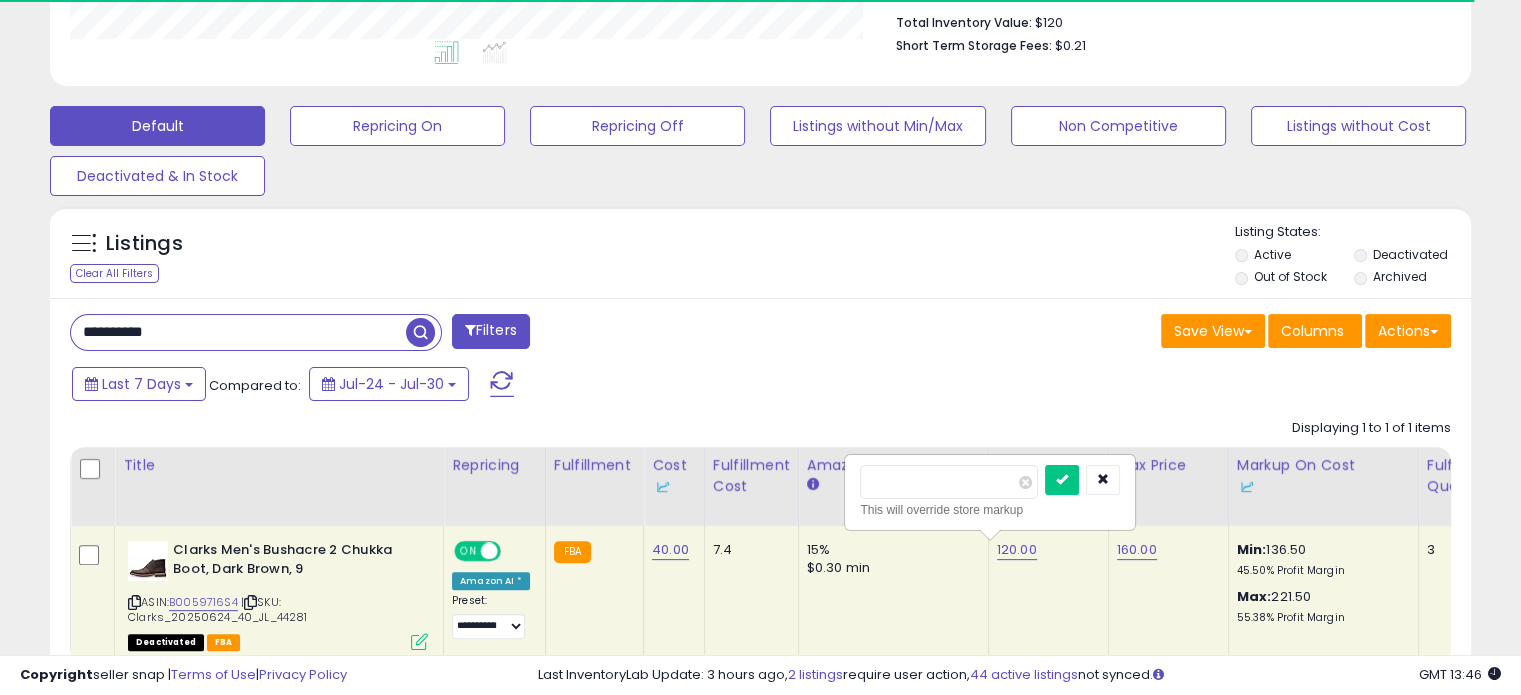 click on "******" at bounding box center [949, 482] 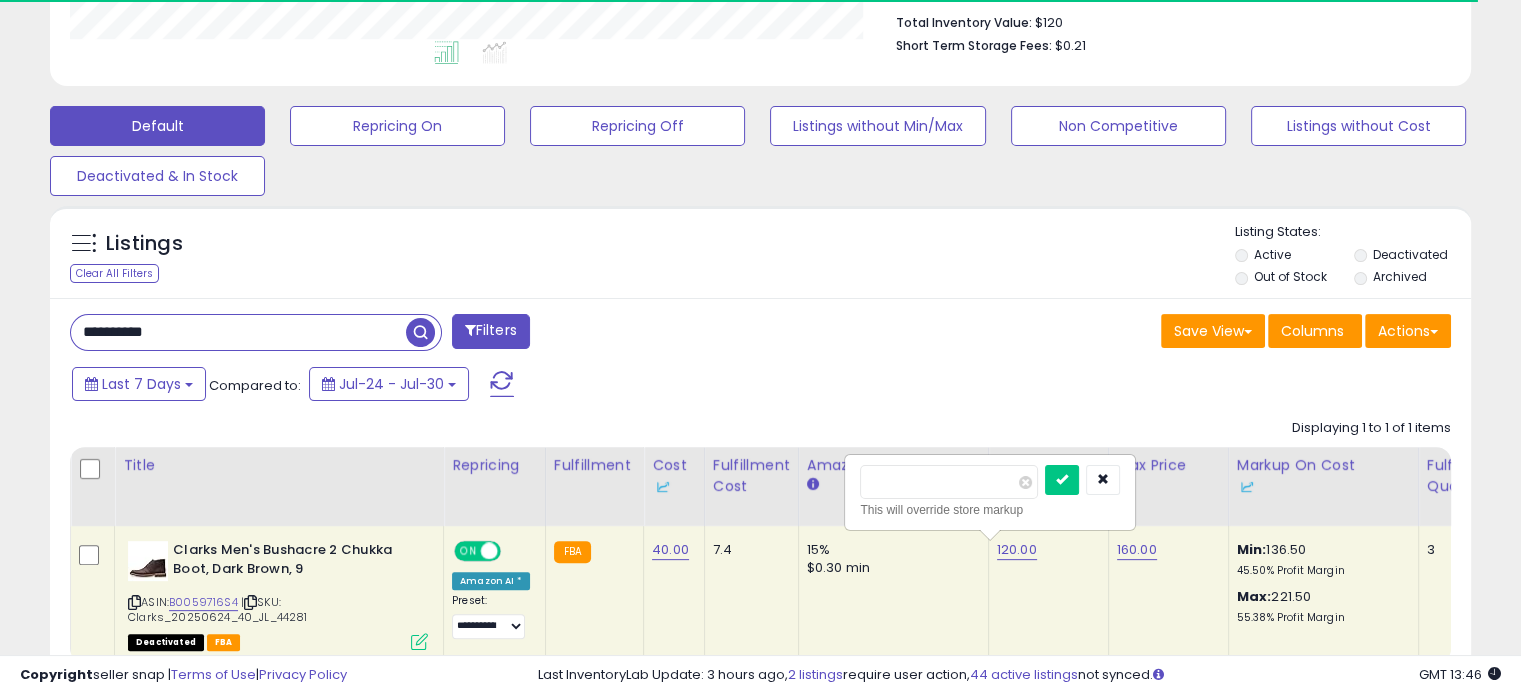 click on "******" at bounding box center [949, 482] 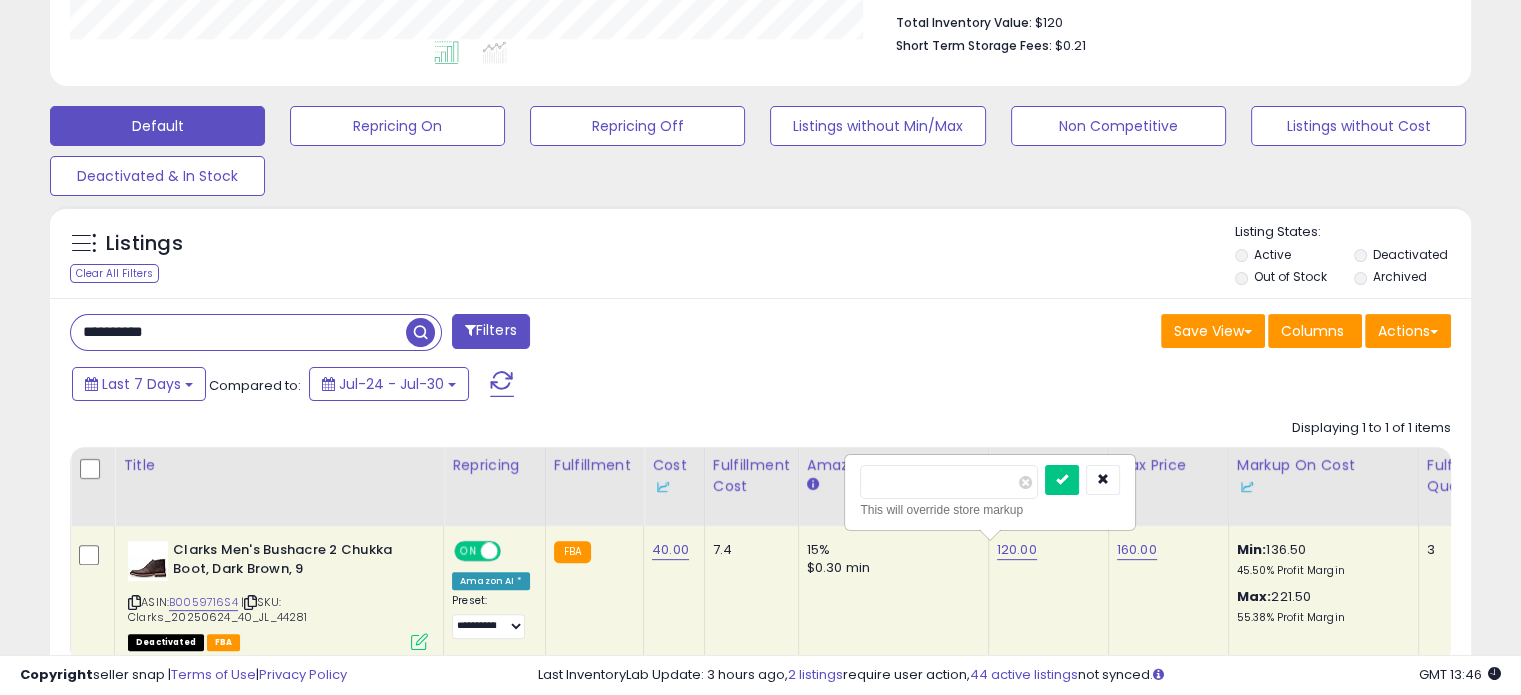 scroll, scrollTop: 999589, scrollLeft: 999176, axis: both 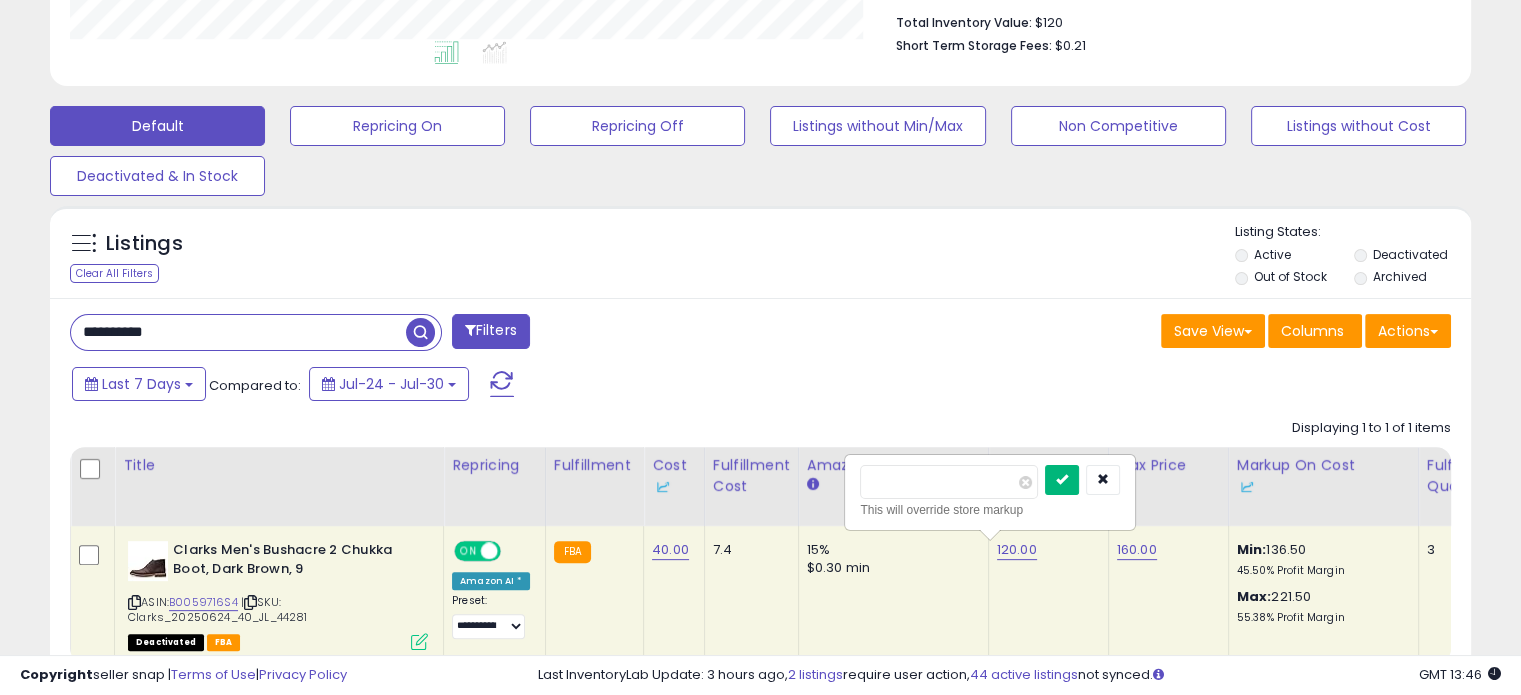 type on "**" 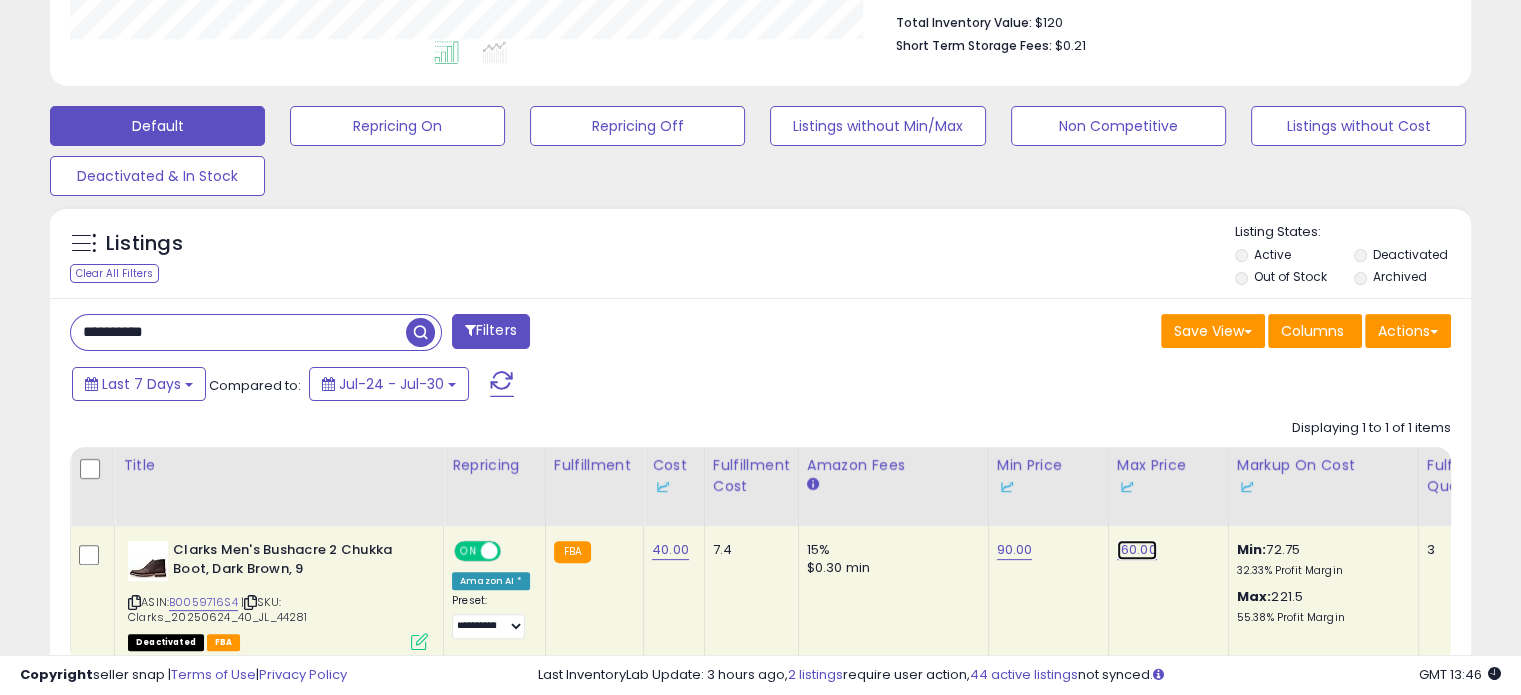 click on "160.00" at bounding box center (1137, 550) 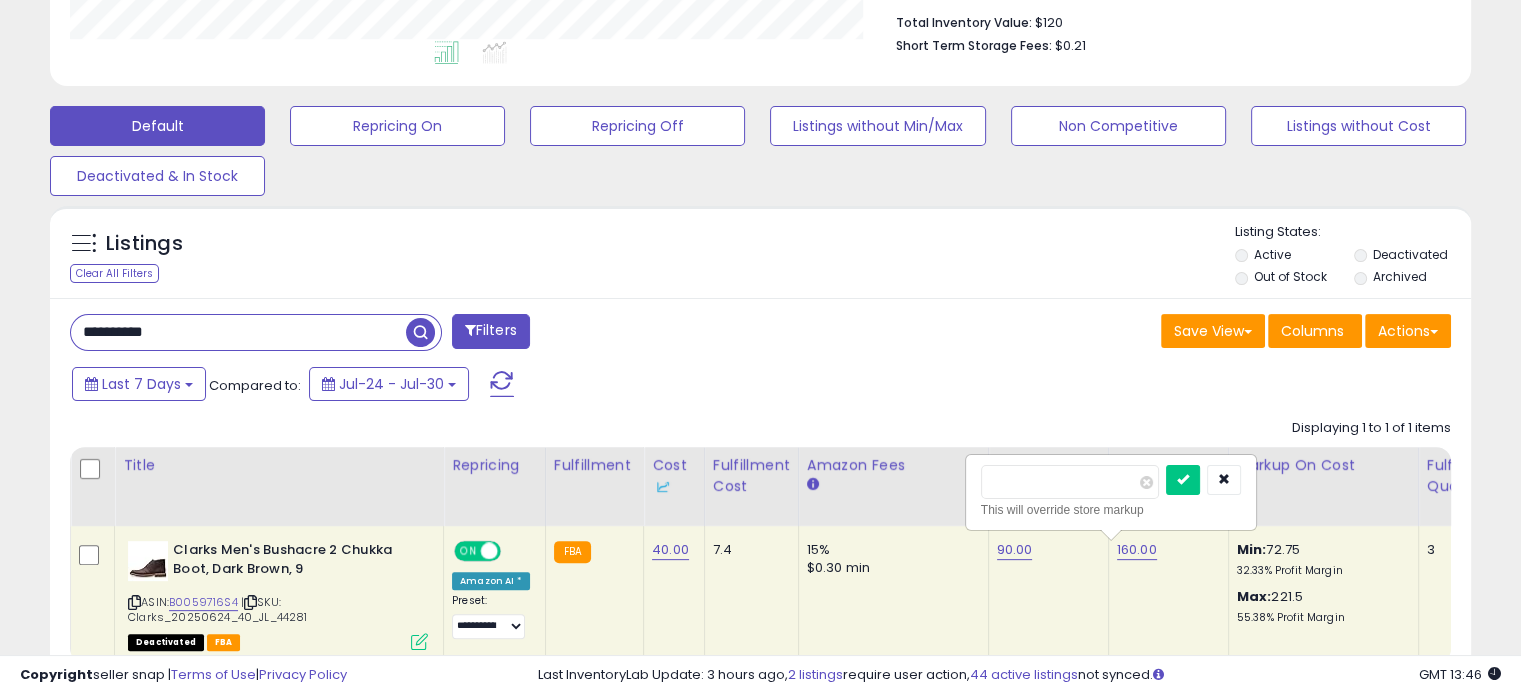 click on "******" at bounding box center (1070, 482) 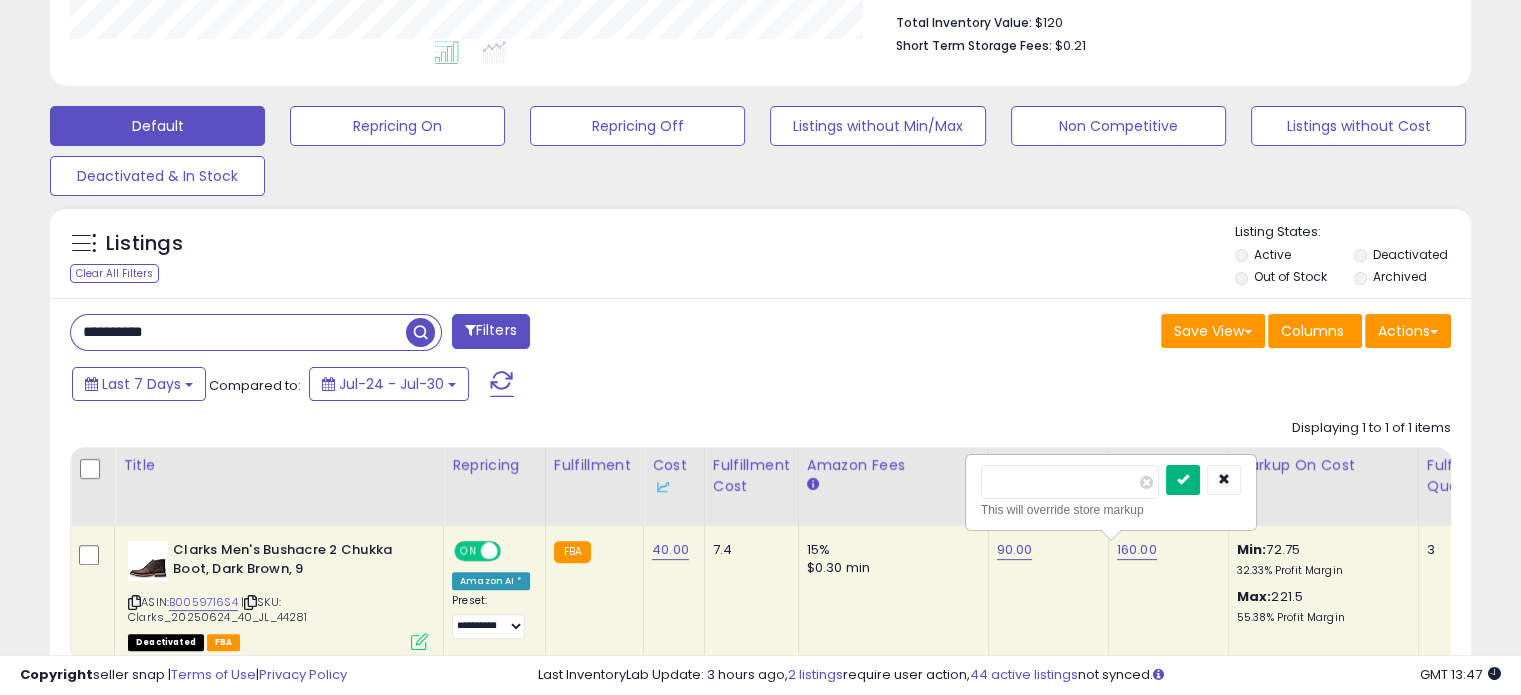 type on "***" 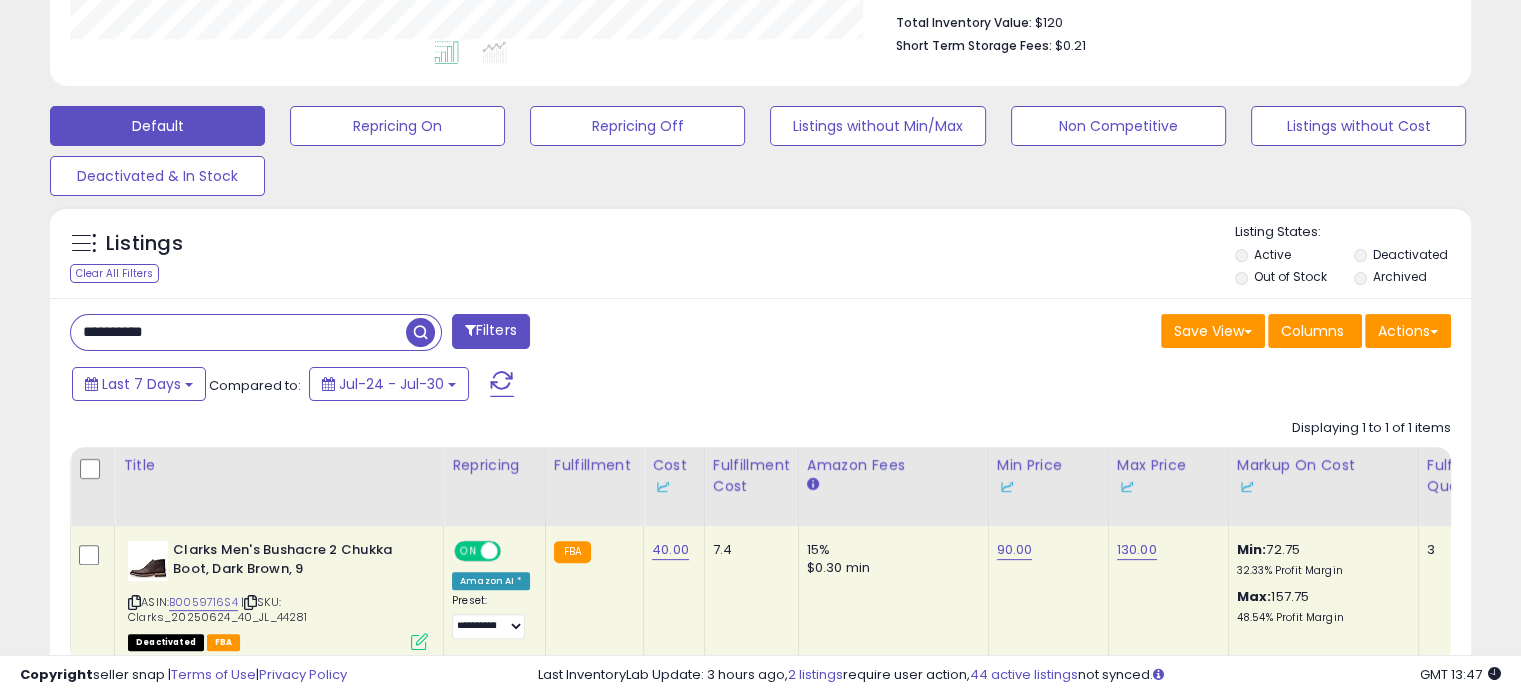 click on "**********" at bounding box center [408, 334] 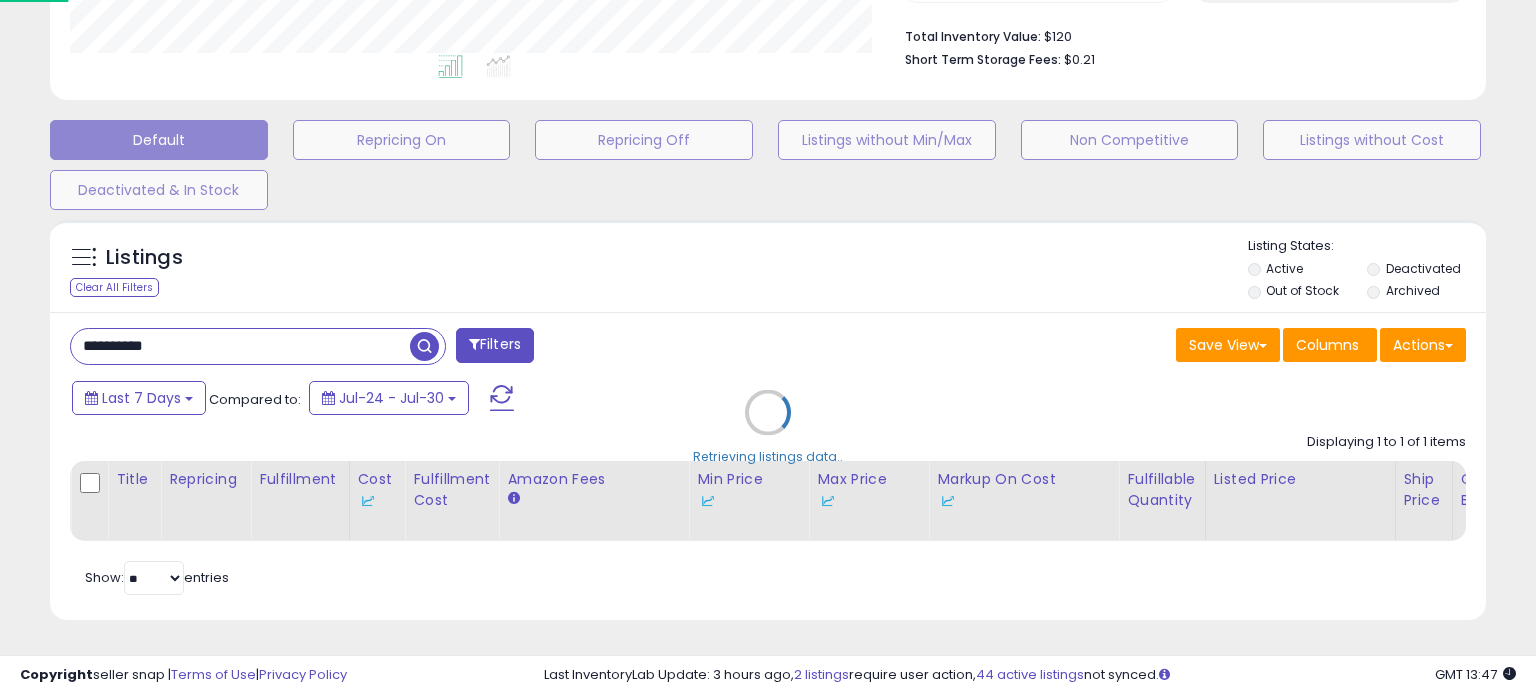 scroll, scrollTop: 999589, scrollLeft: 999168, axis: both 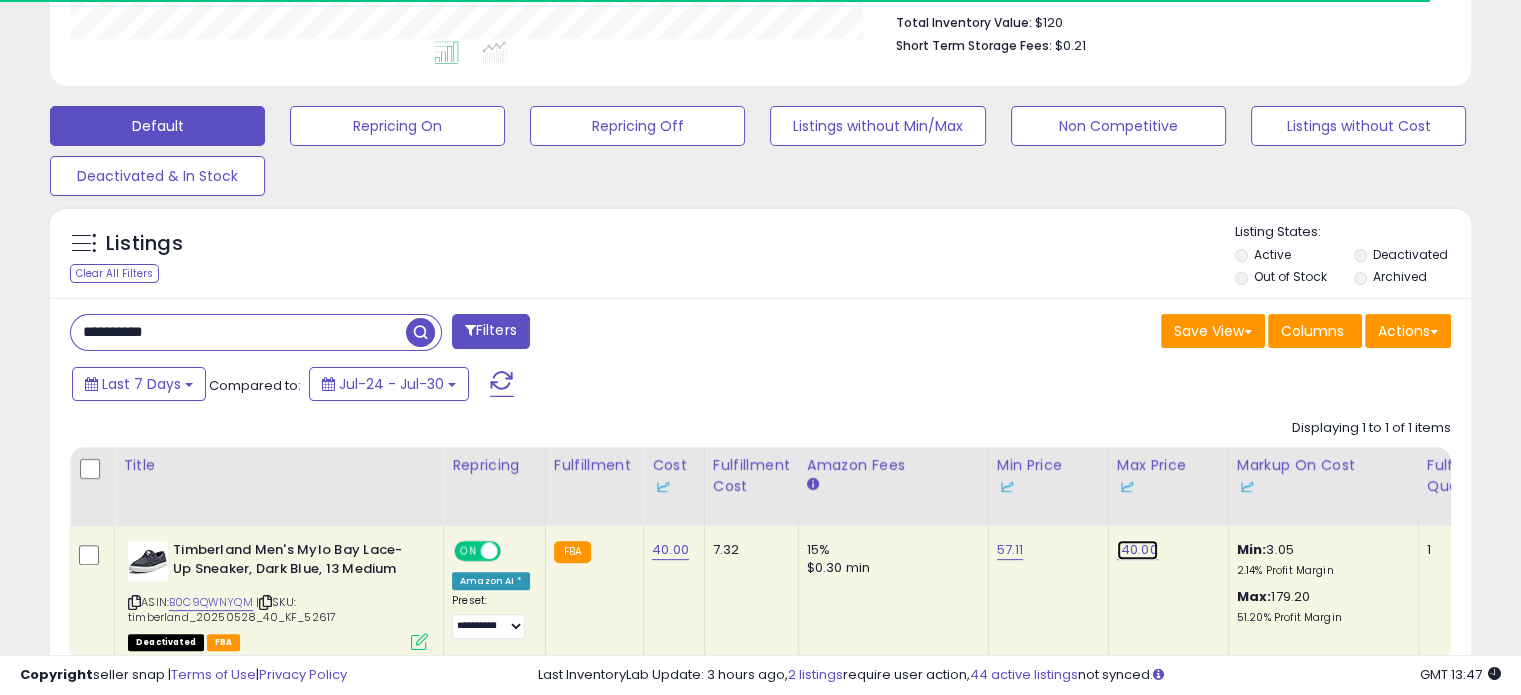 click on "140.00" at bounding box center [1137, 550] 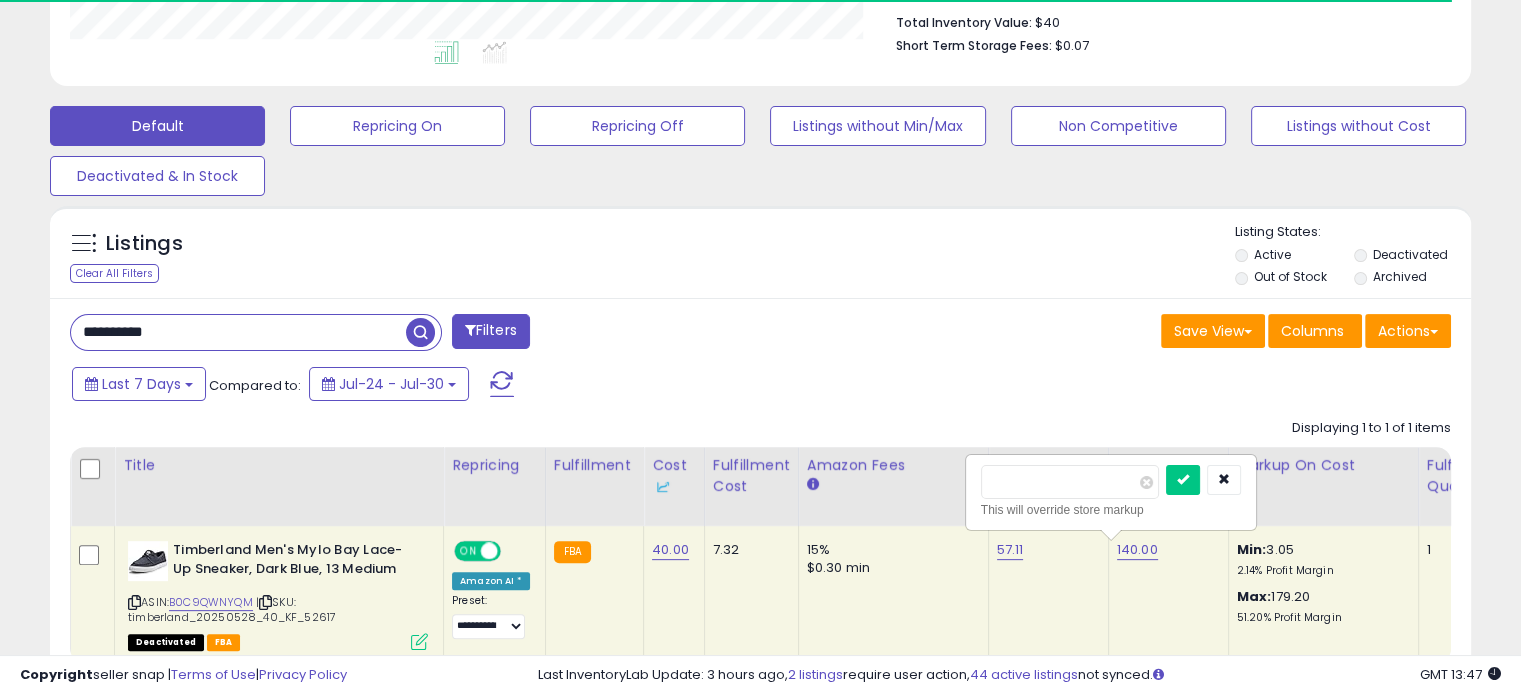 click on "******" at bounding box center (1070, 482) 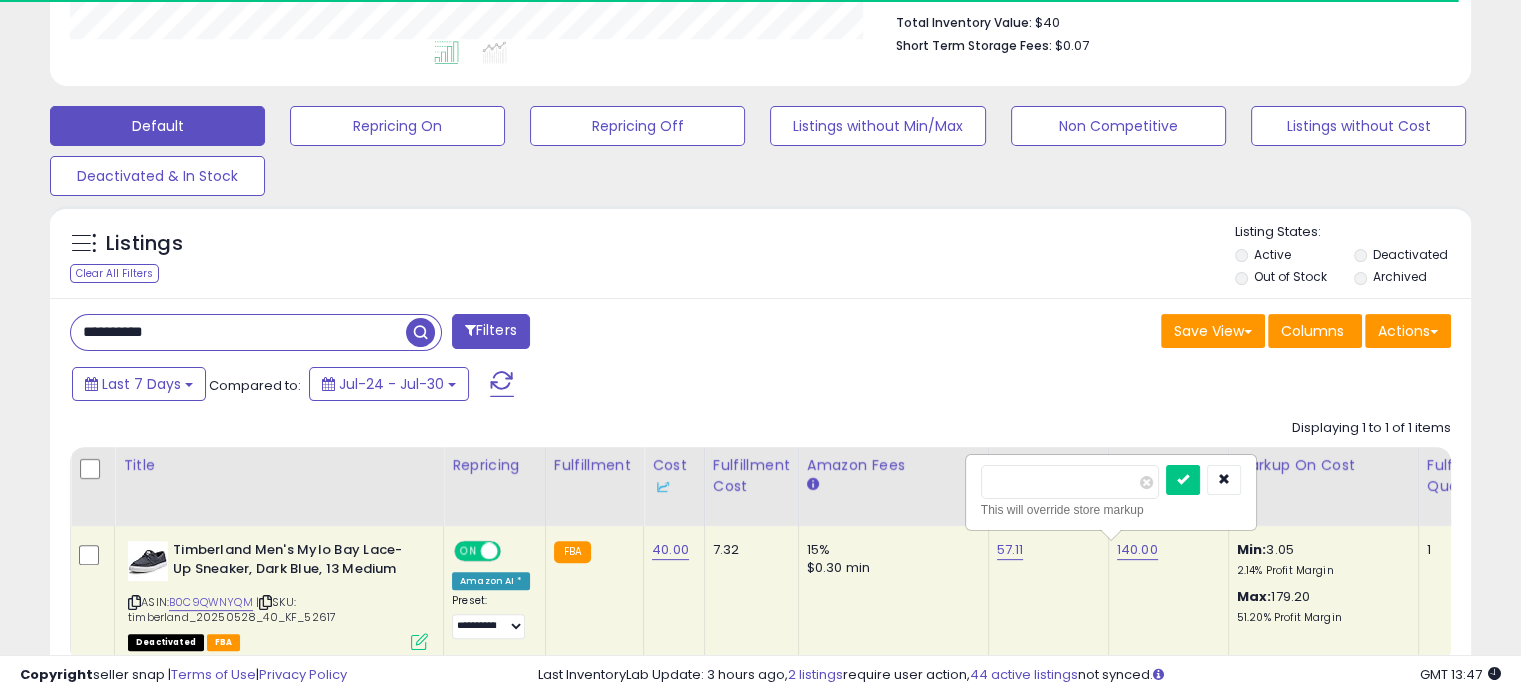 click on "******" at bounding box center [1070, 482] 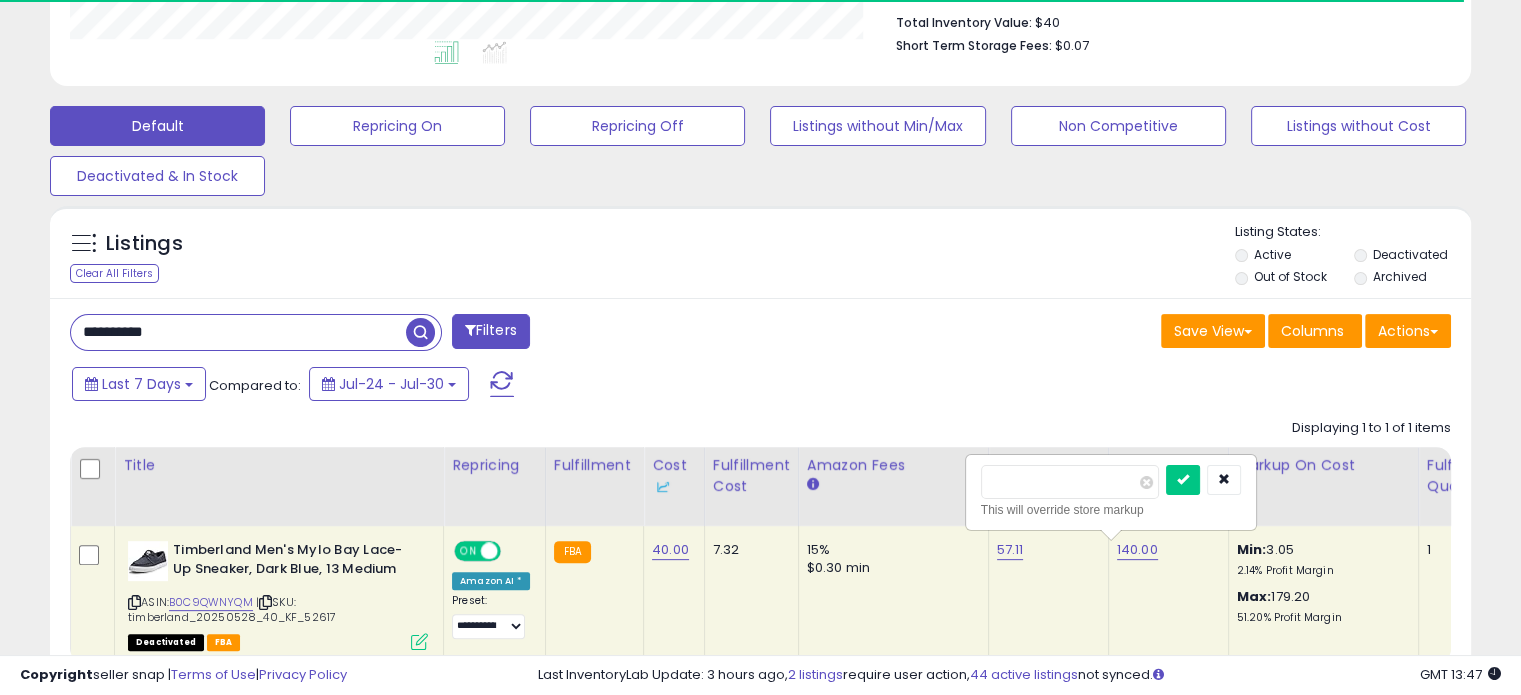 click on "******" at bounding box center [1070, 482] 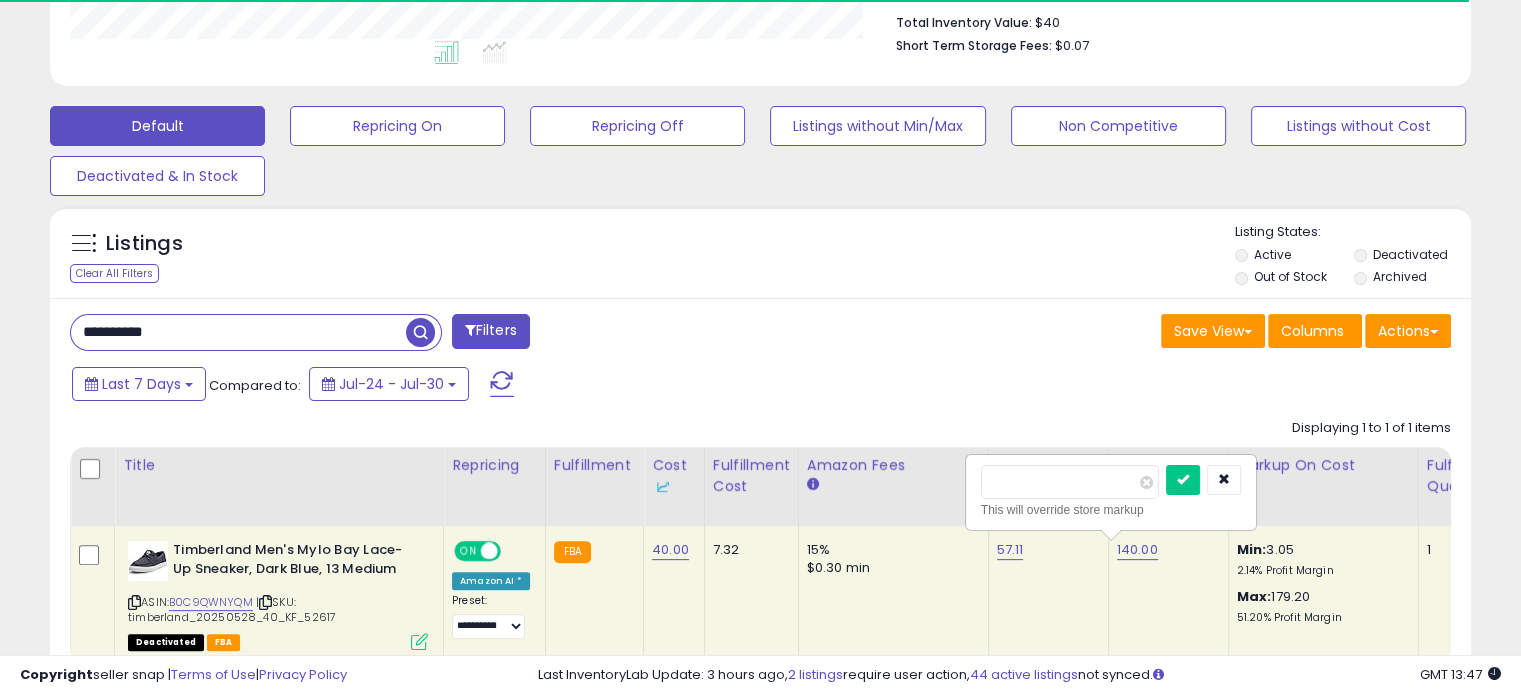 click on "******" at bounding box center [1070, 482] 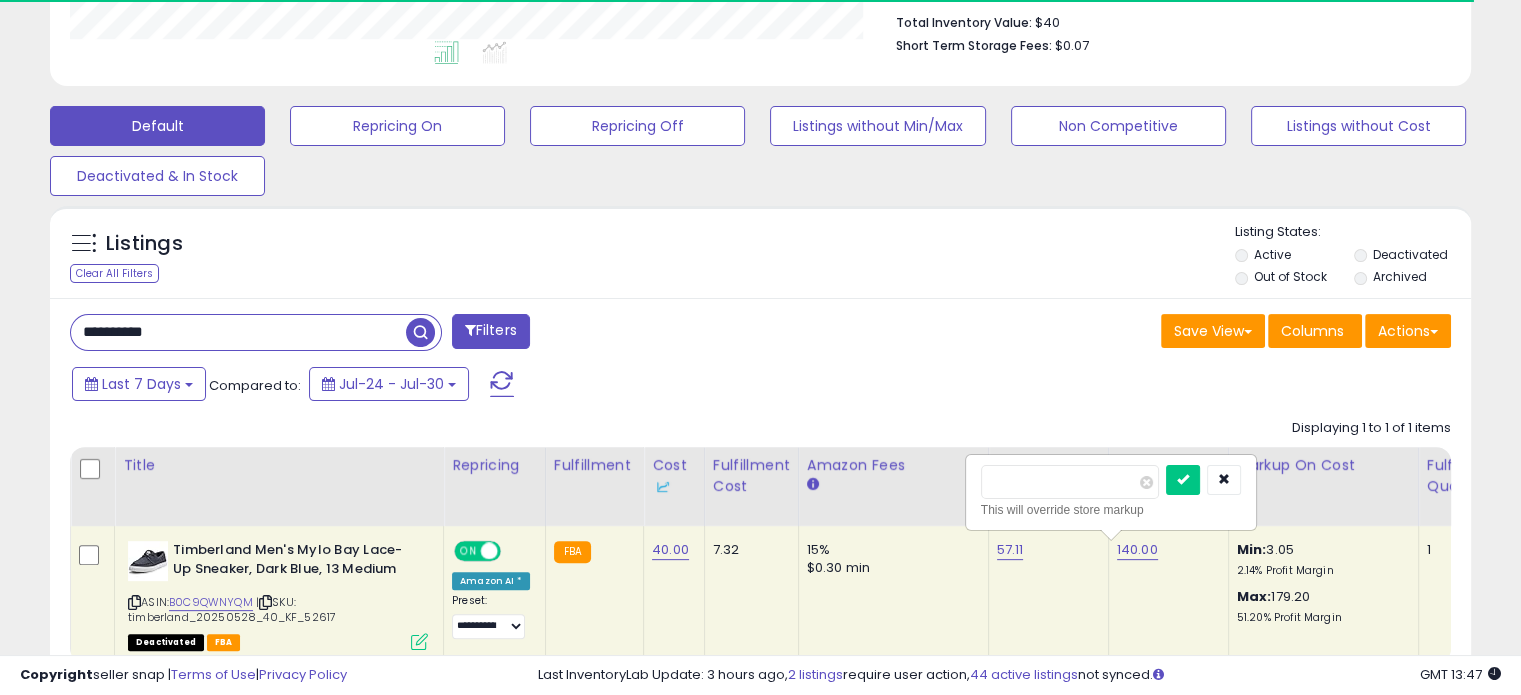 click on "******" at bounding box center [1070, 482] 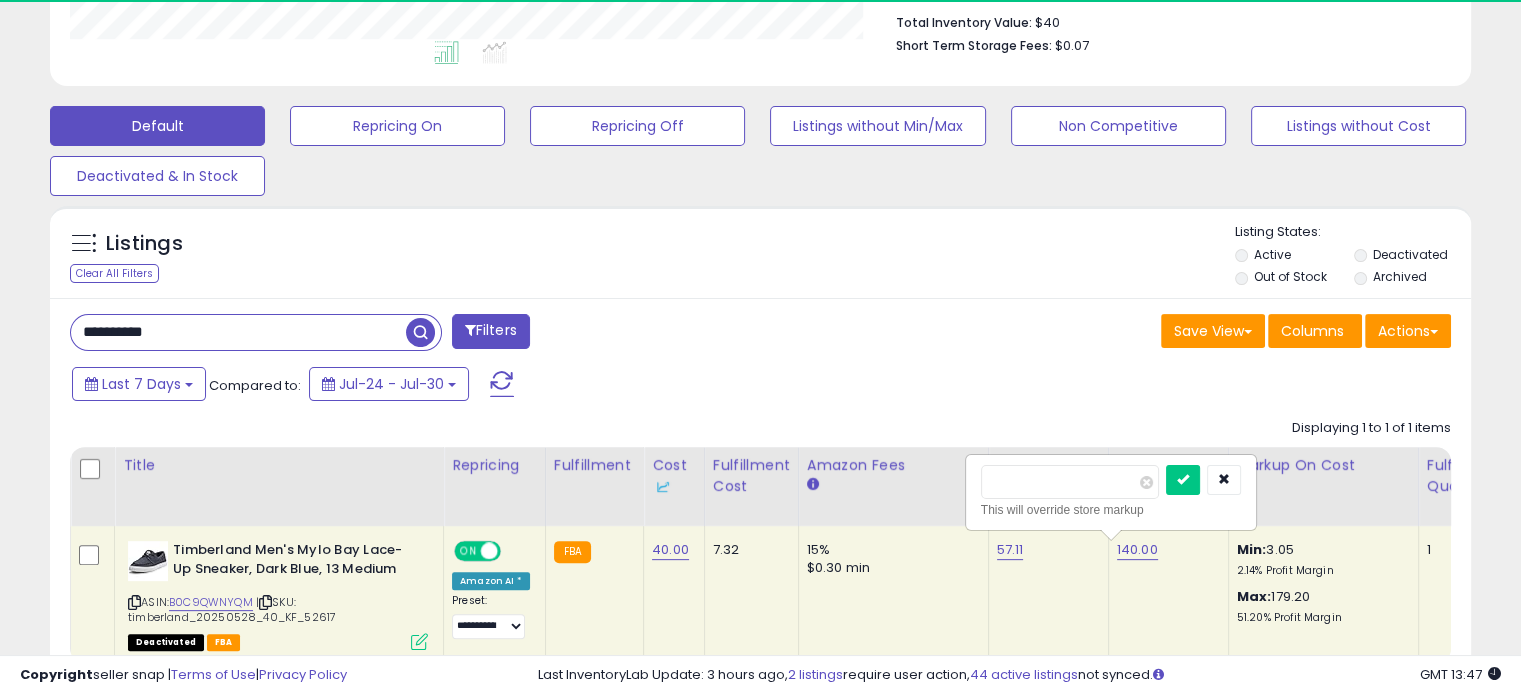scroll, scrollTop: 999589, scrollLeft: 999176, axis: both 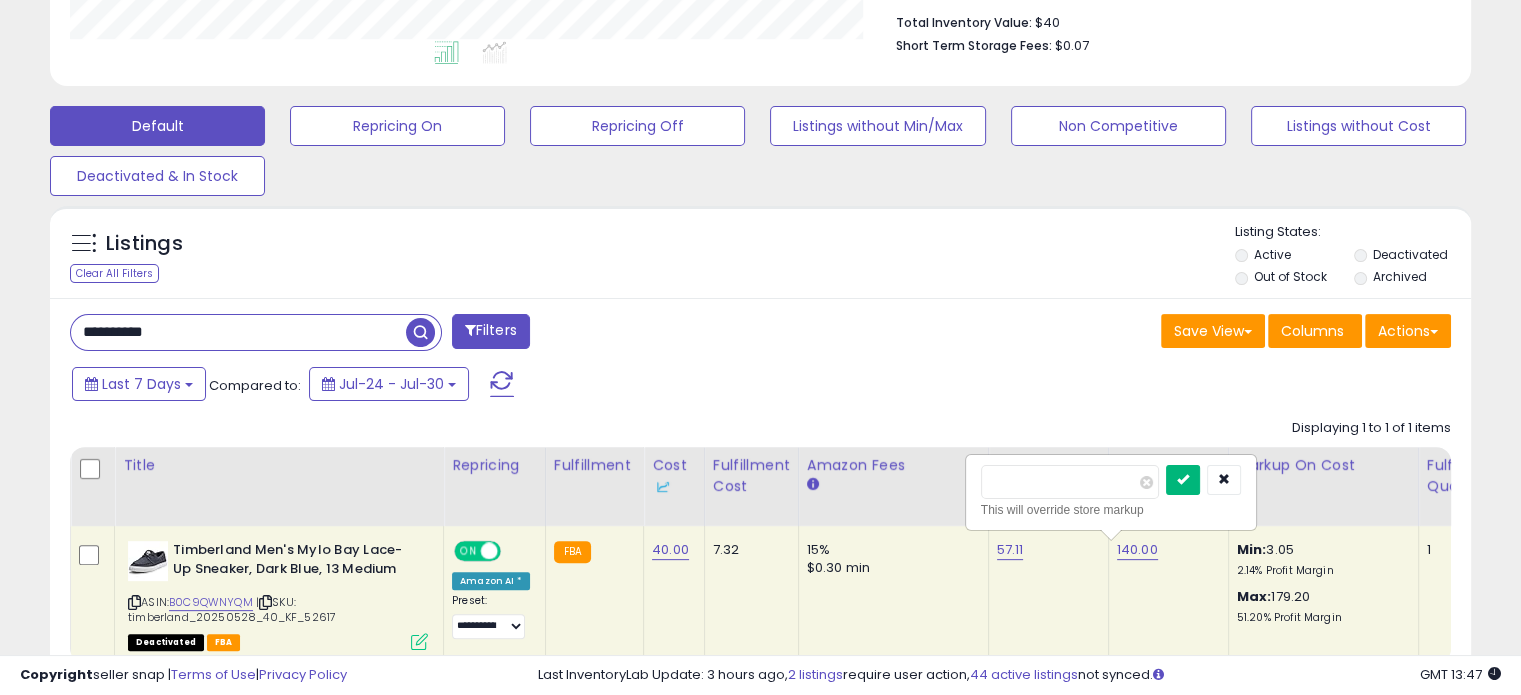 type on "***" 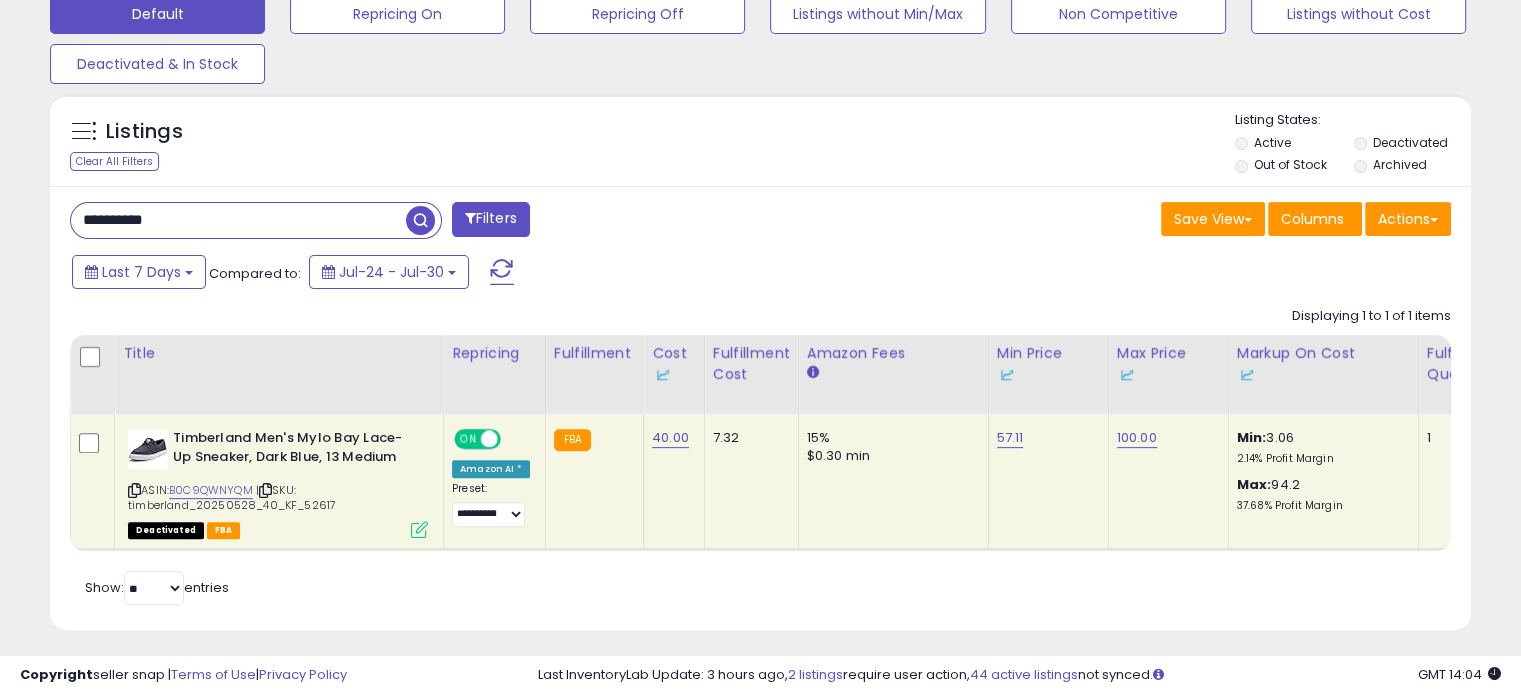 scroll, scrollTop: 660, scrollLeft: 0, axis: vertical 